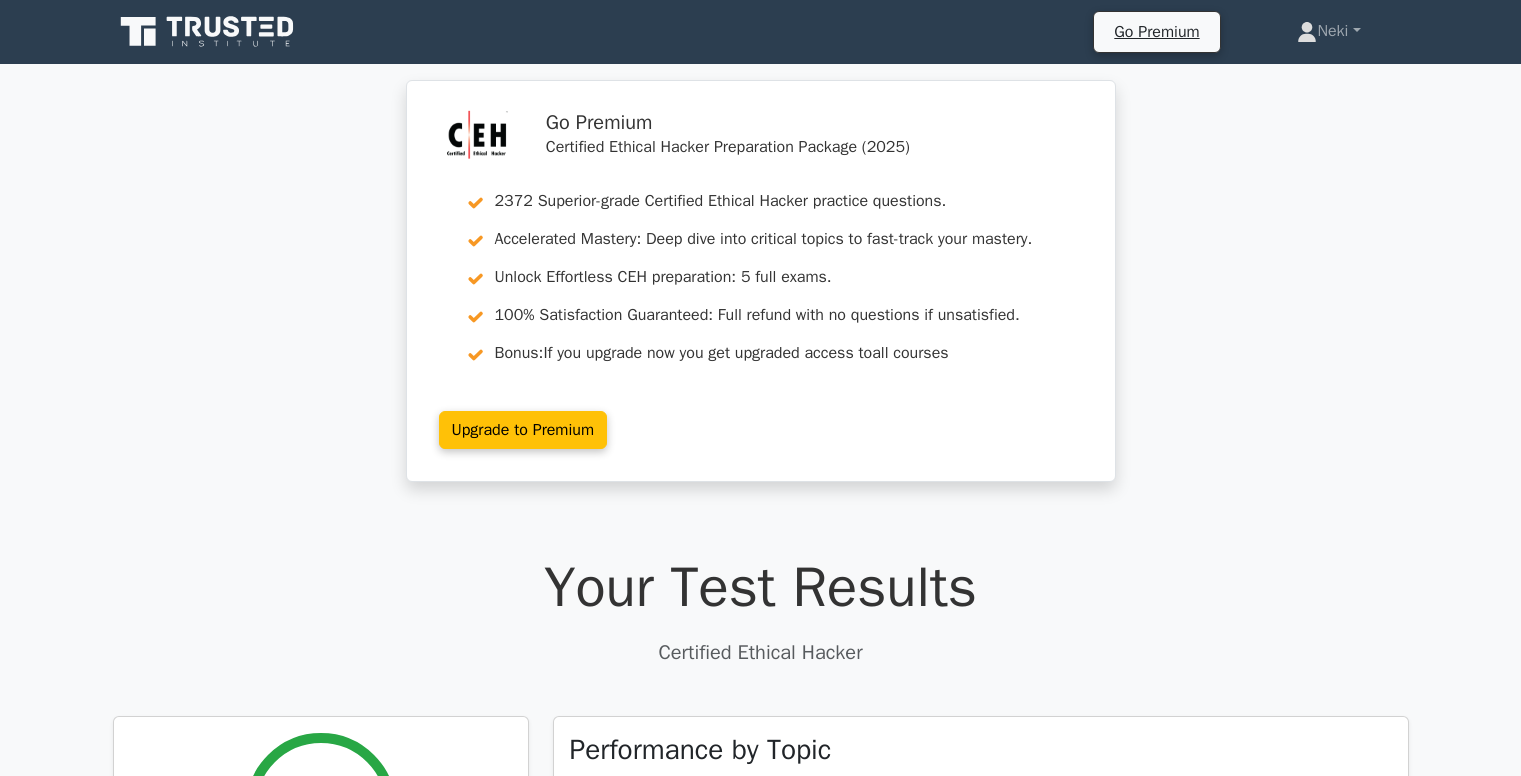 scroll, scrollTop: 0, scrollLeft: 0, axis: both 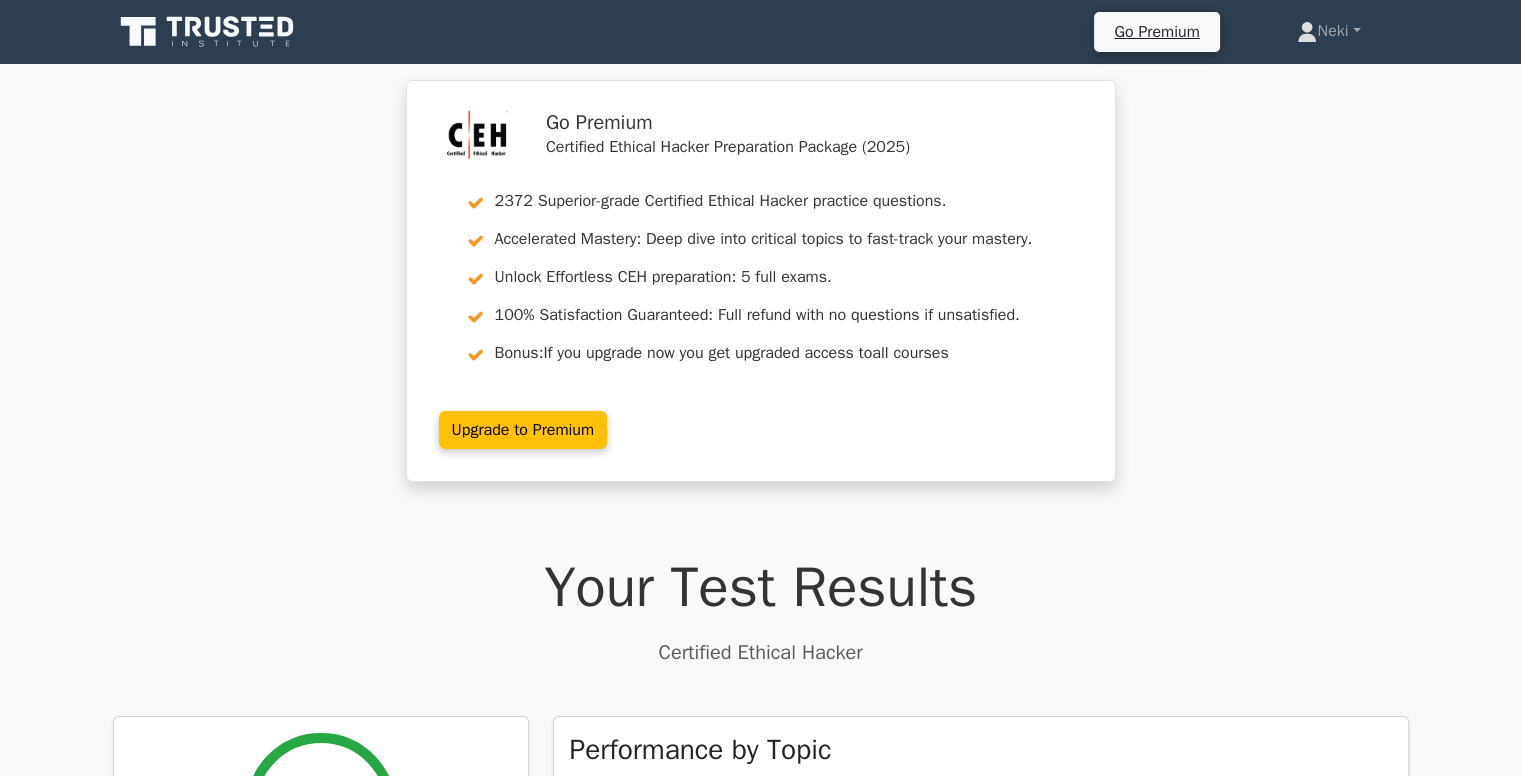 click 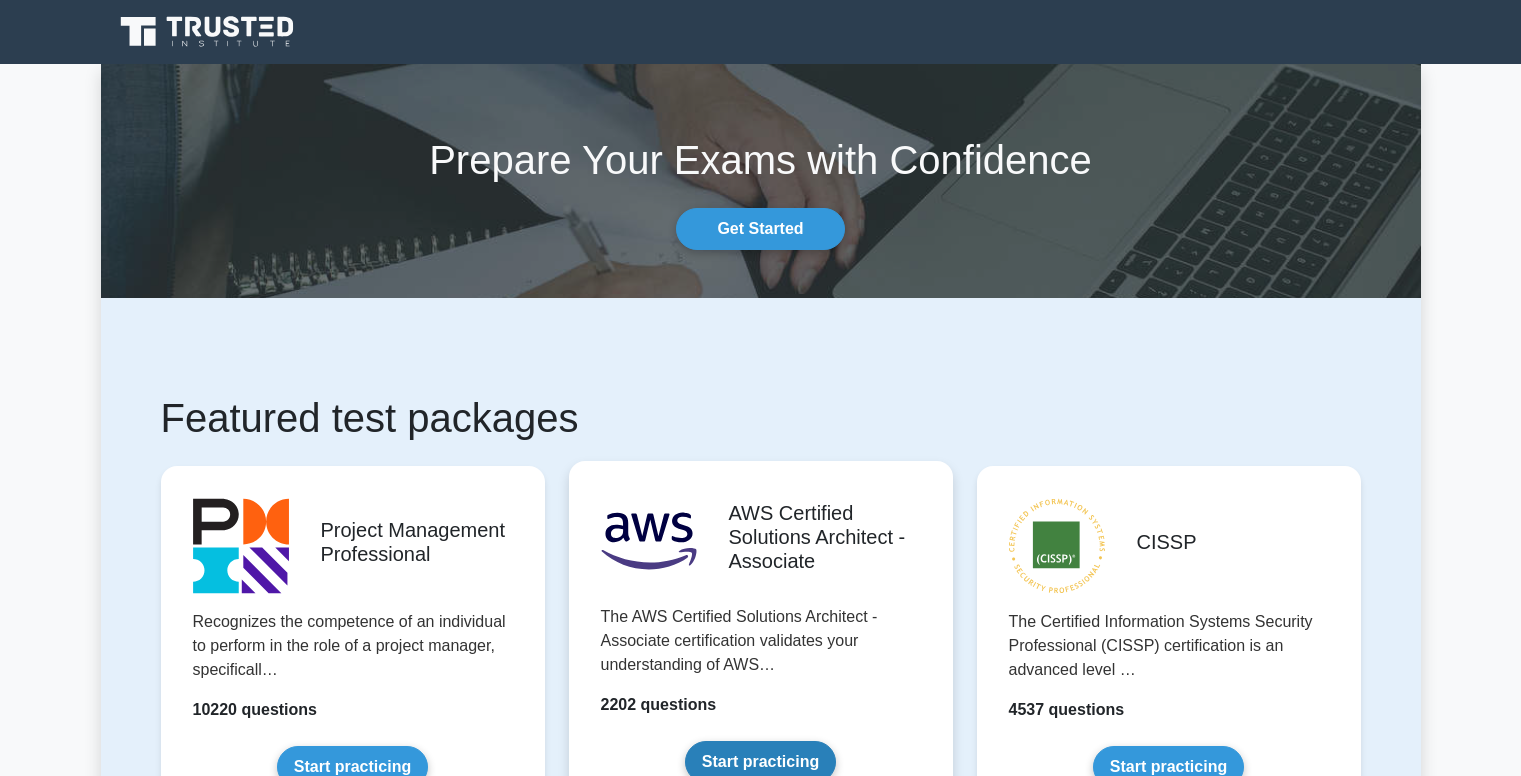 scroll, scrollTop: 0, scrollLeft: 0, axis: both 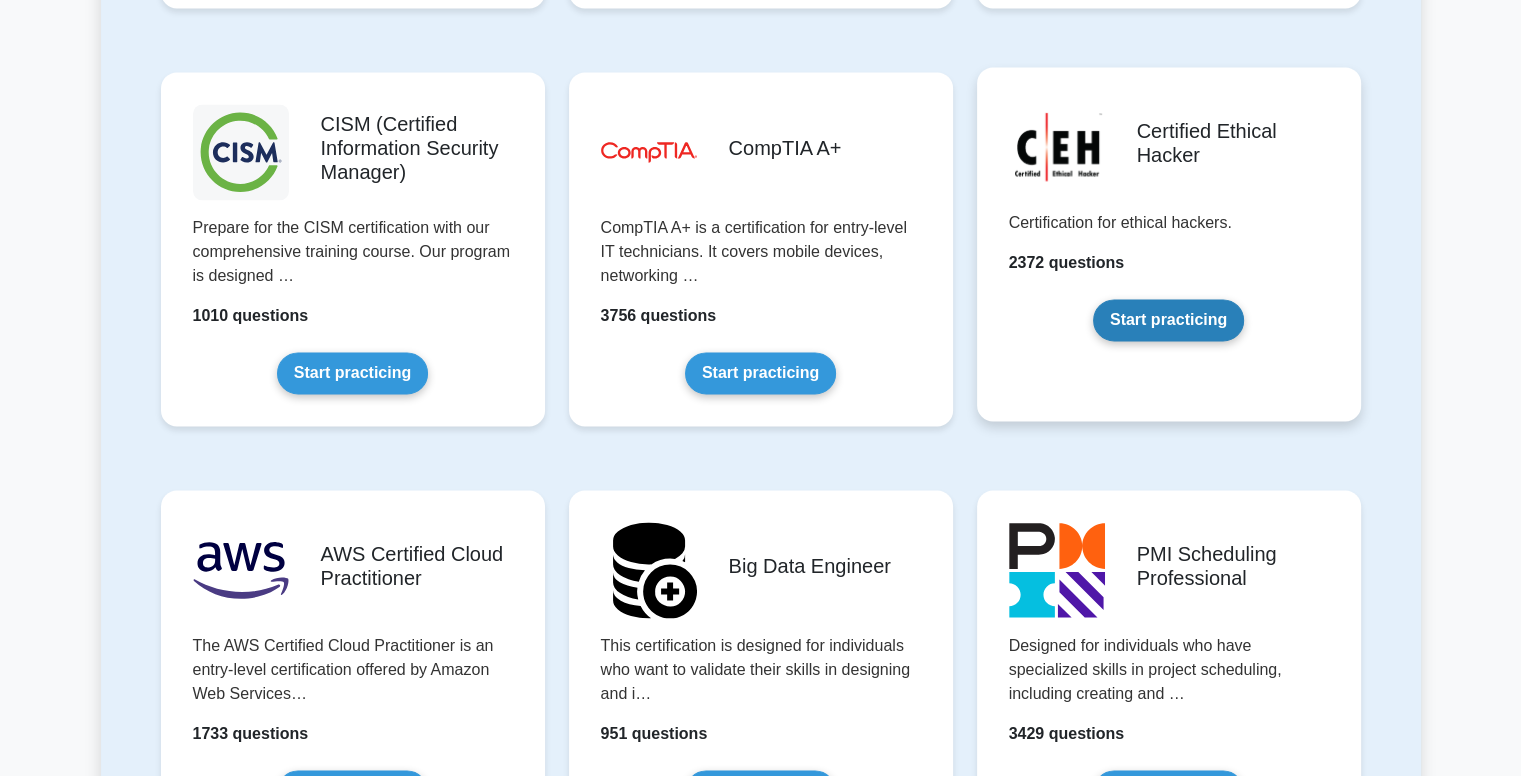 click on "Start practicing" at bounding box center (1168, 320) 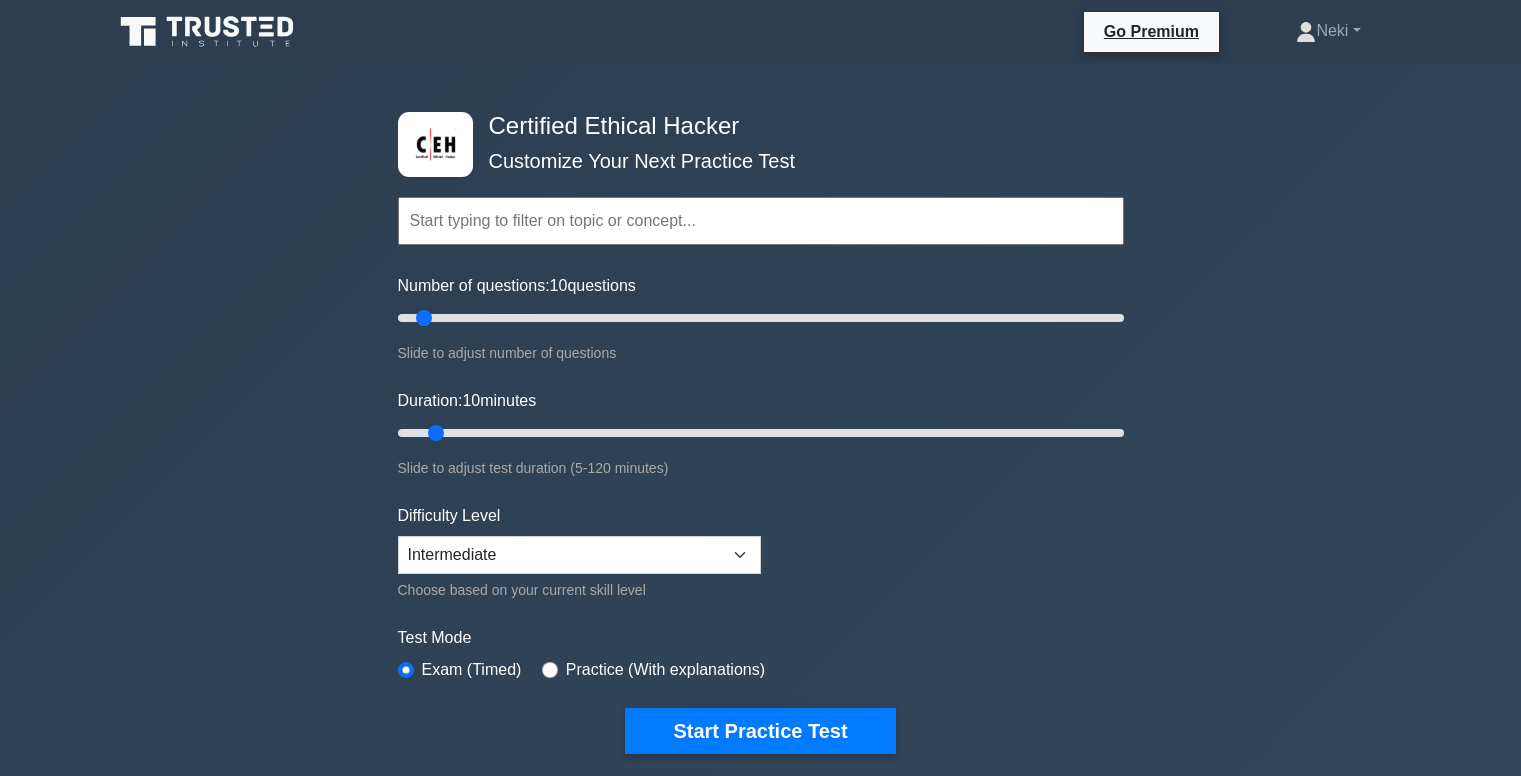 scroll, scrollTop: 0, scrollLeft: 0, axis: both 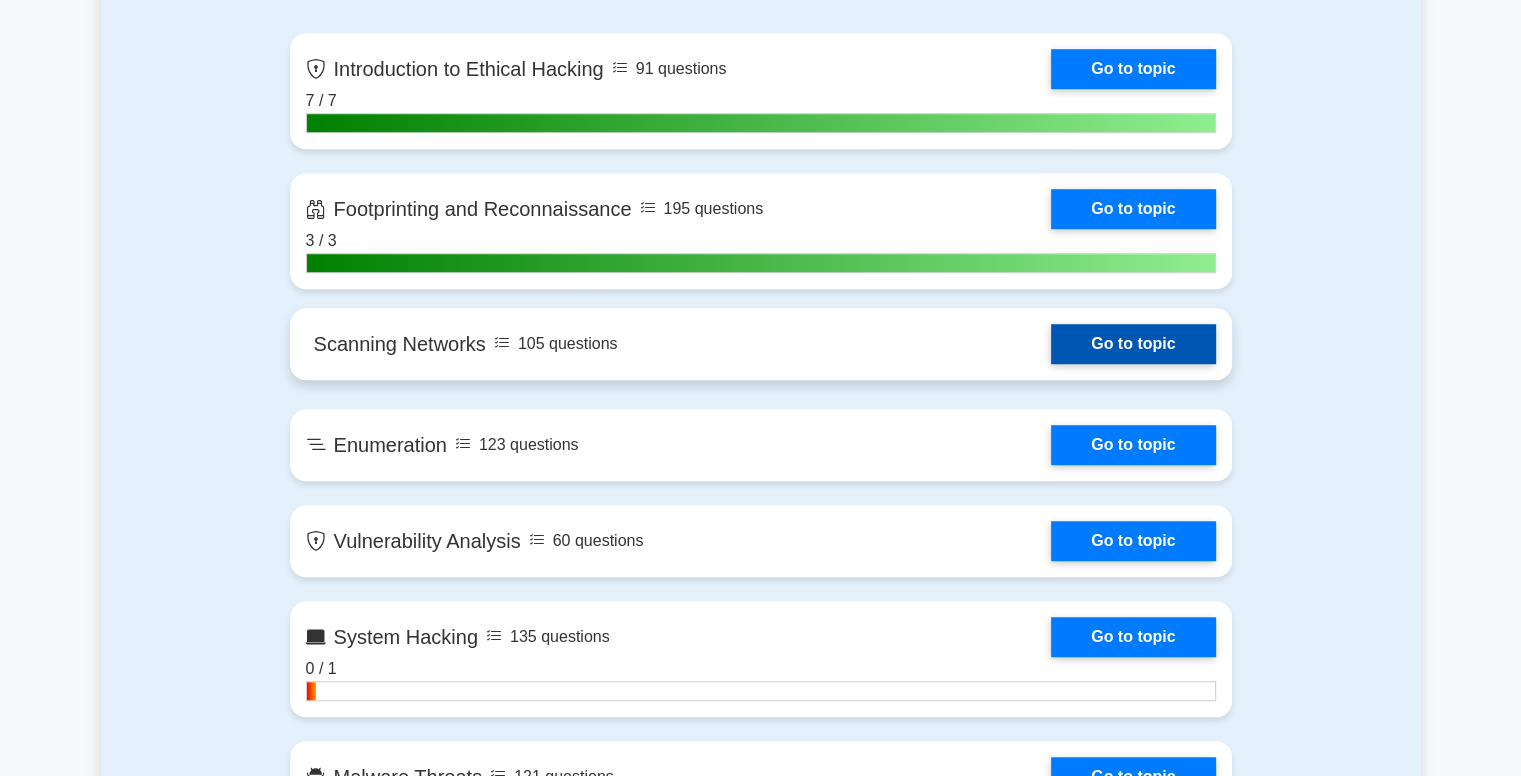 click on "Go to topic" at bounding box center (1133, 344) 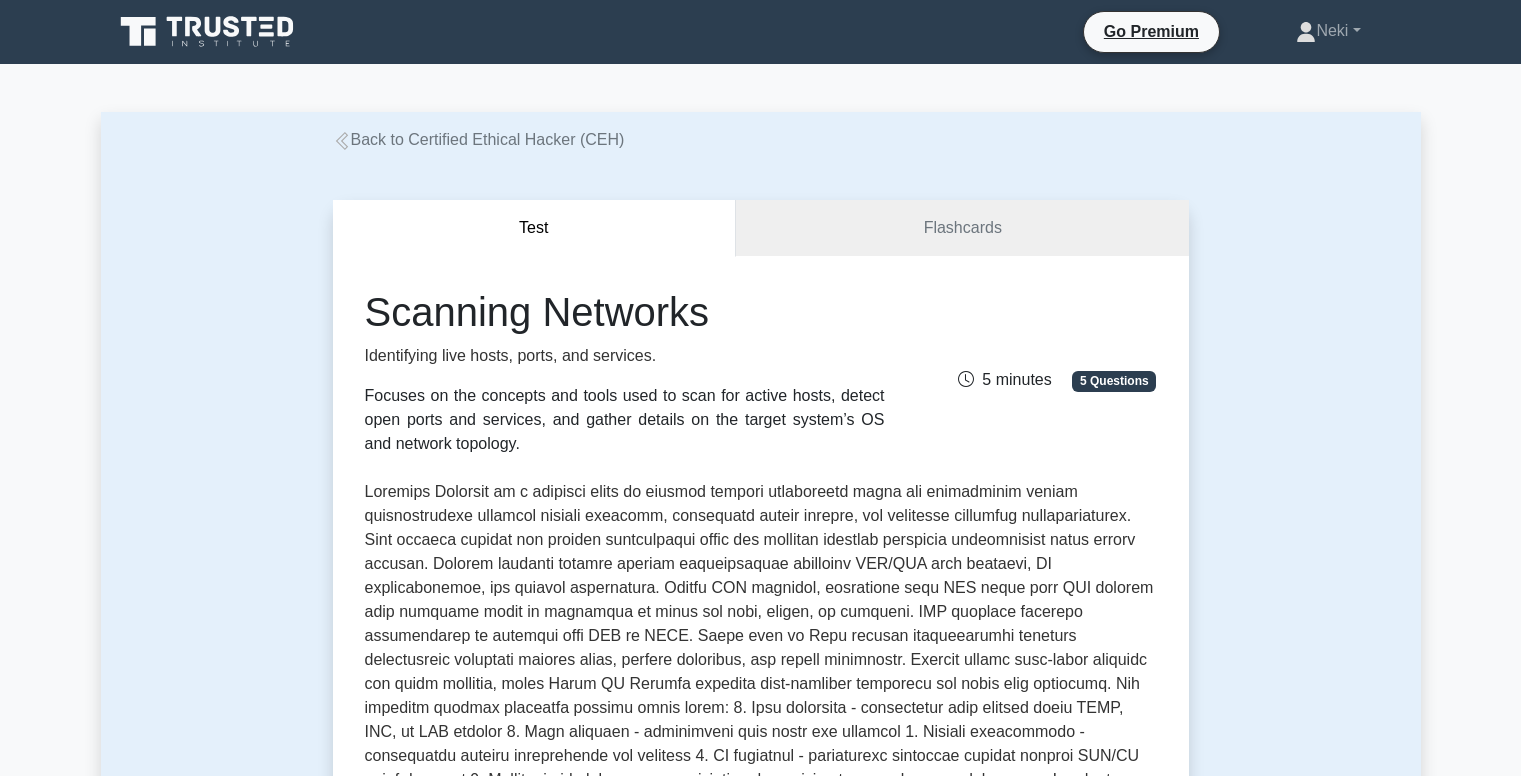 scroll, scrollTop: 0, scrollLeft: 0, axis: both 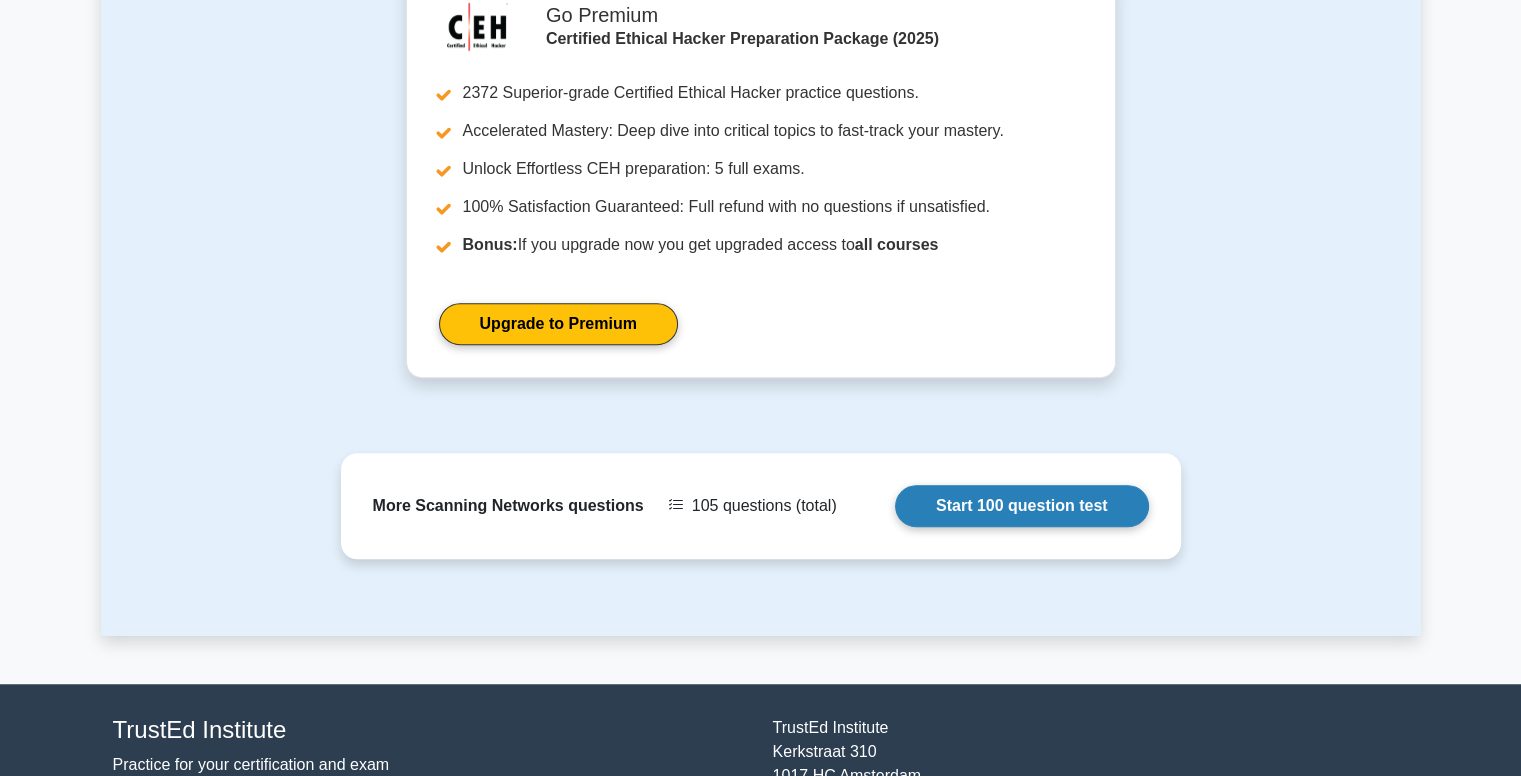 click on "Start 100 question test" at bounding box center [1022, 506] 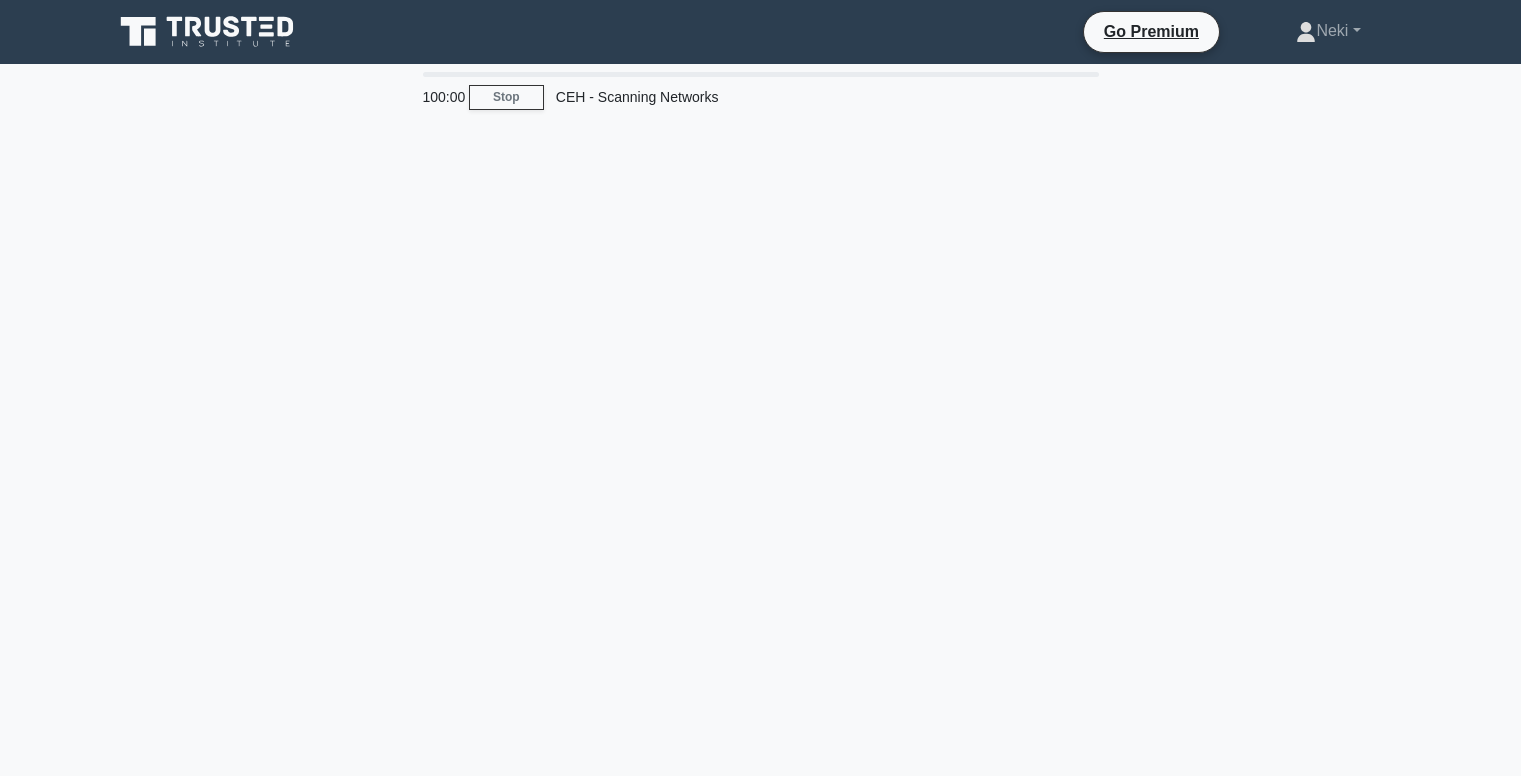 scroll, scrollTop: 0, scrollLeft: 0, axis: both 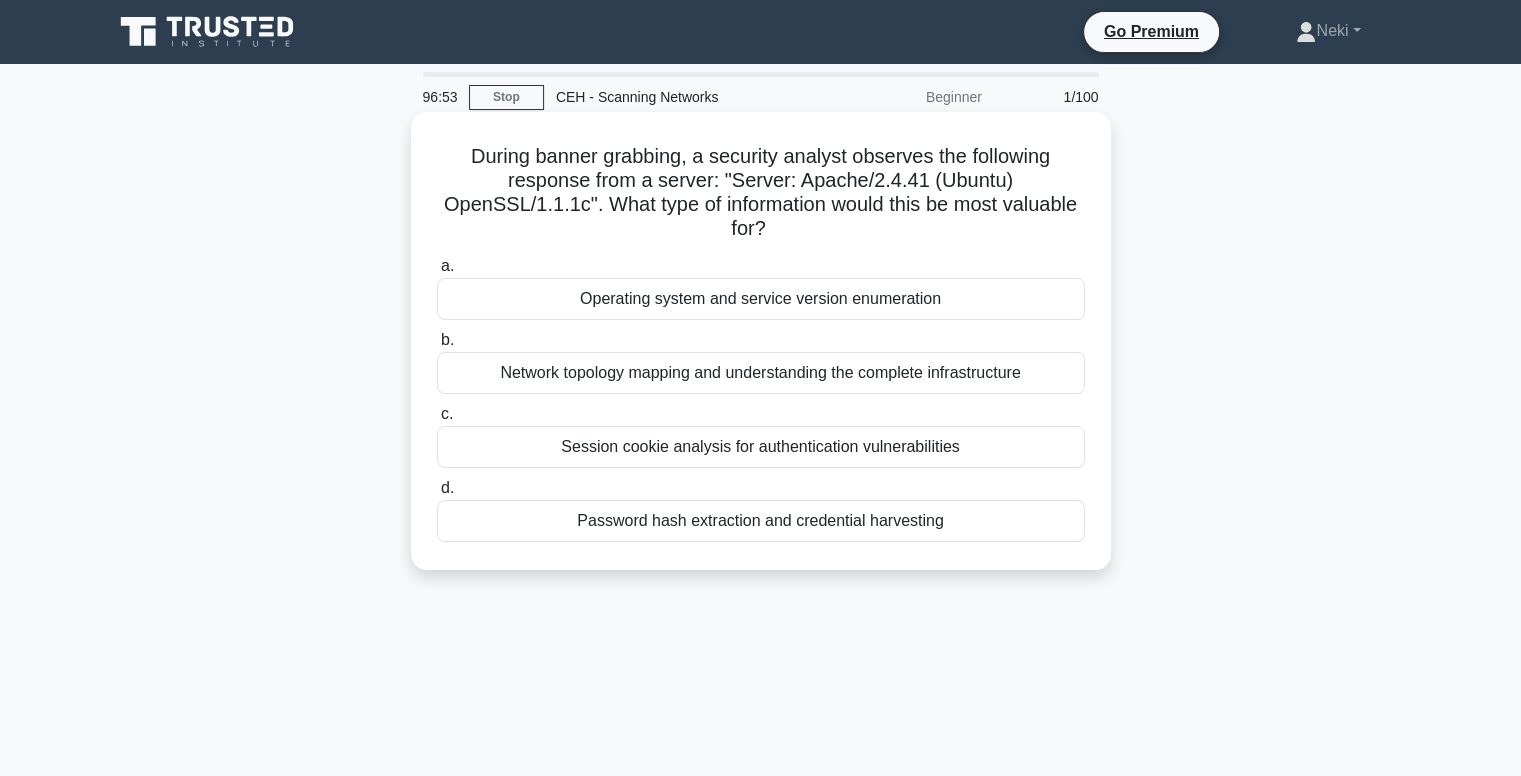 click on "Operating system and service version enumeration" at bounding box center (761, 299) 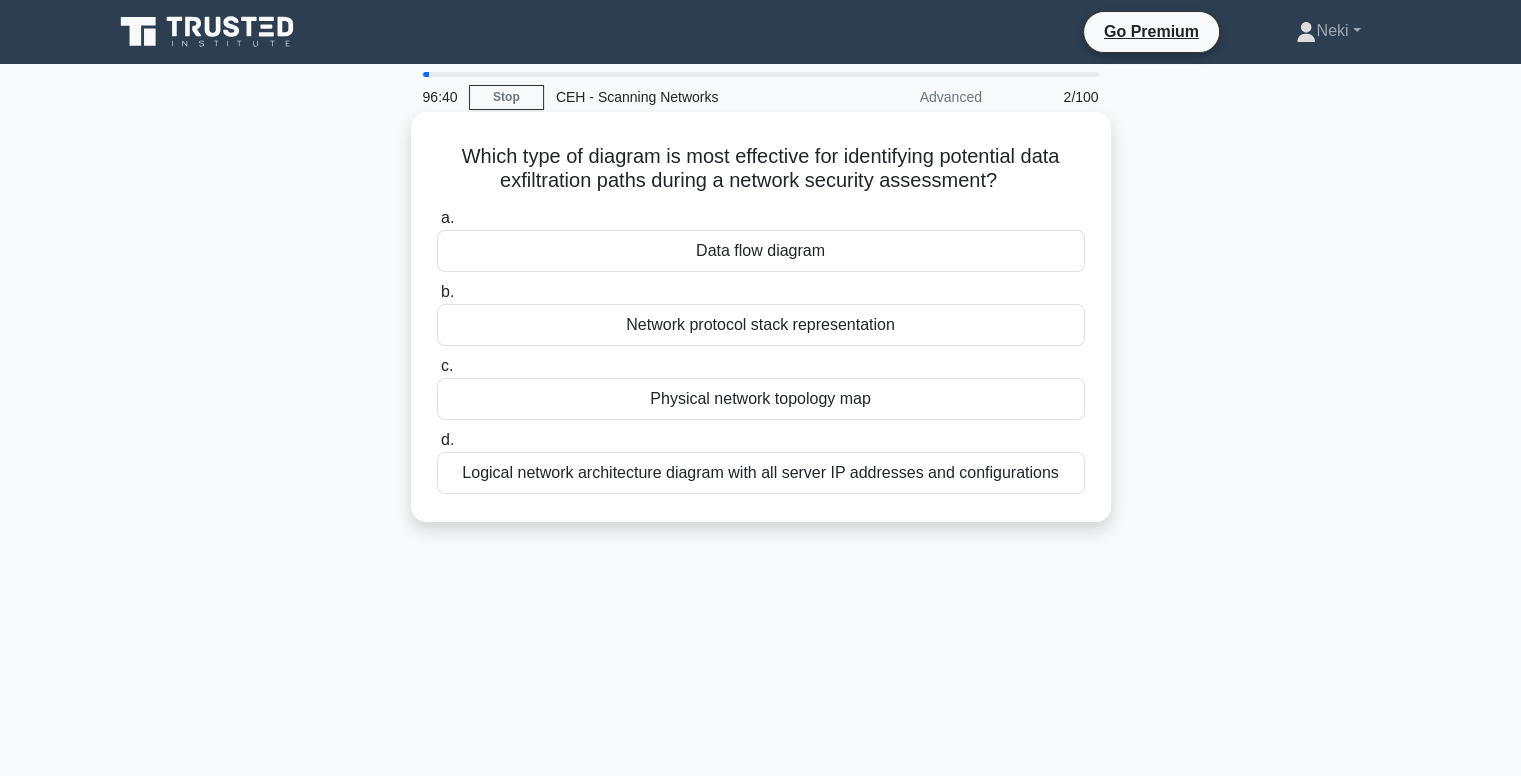 click on "Data flow diagram" at bounding box center (761, 251) 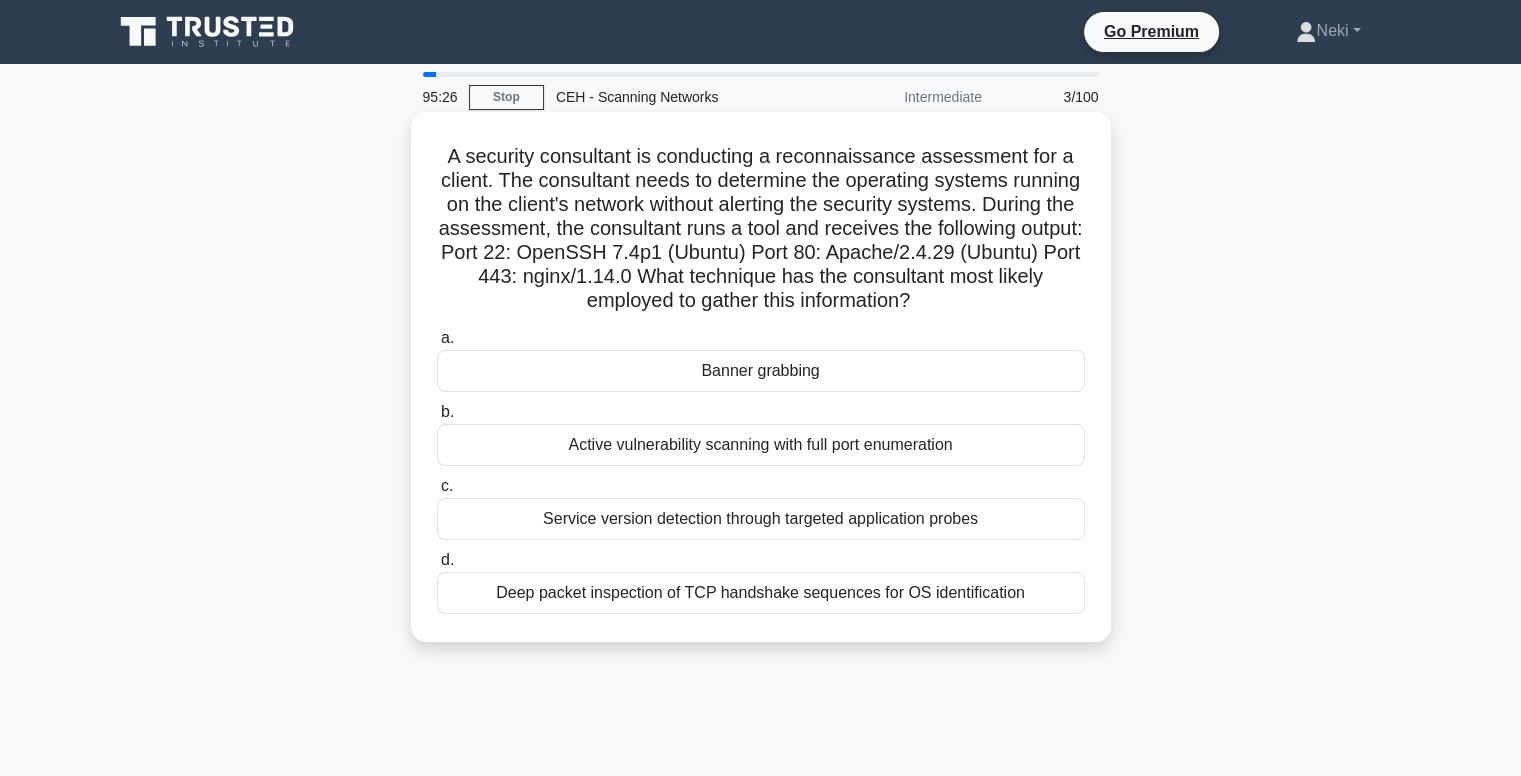 drag, startPoint x: 443, startPoint y: 155, endPoint x: 1028, endPoint y: 302, distance: 603.1865 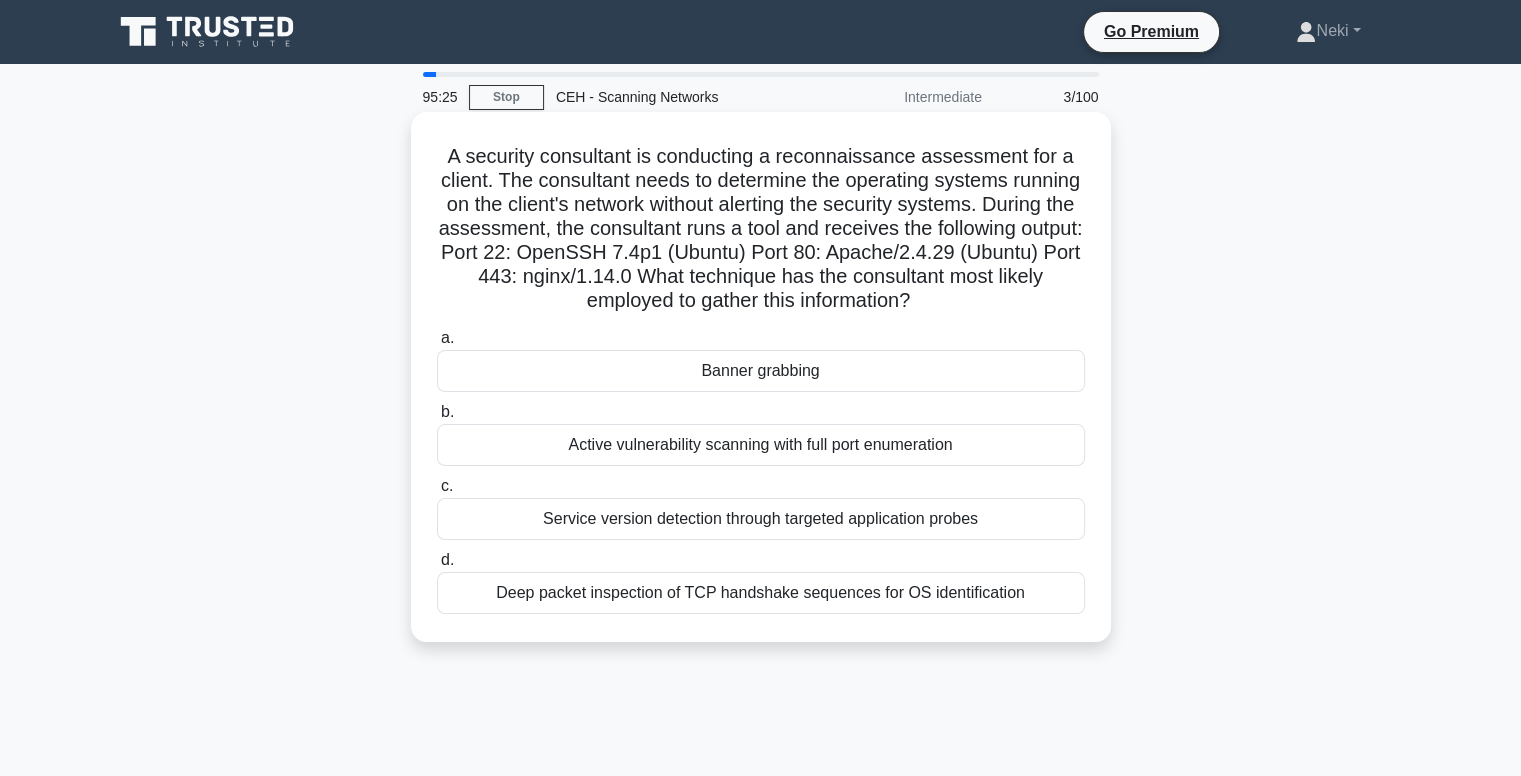copy on "A security consultant is conducting a reconnaissance assessment for a client. The consultant needs to determine the operating systems running on the client's network without alerting the security systems. During the assessment, the consultant runs a tool and receives the following output:
Port 22: OpenSSH 7.4p1 (Ubuntu)
Port 80: Apache/2.4.29 (Ubuntu)
Port 443: nginx/1.14.0
What technique has the consultant most likely employed to gather this information?" 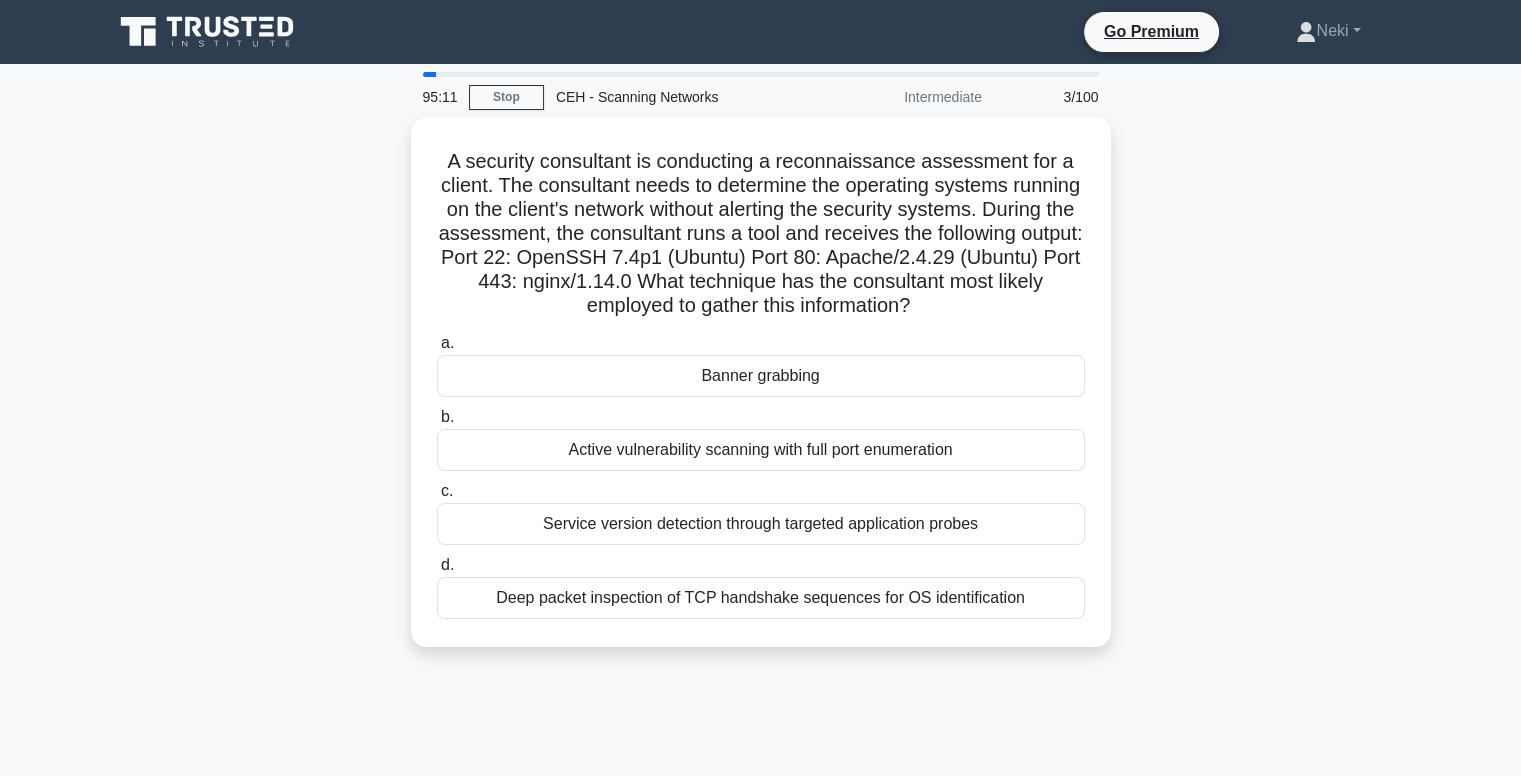 drag, startPoint x: 1055, startPoint y: 627, endPoint x: 360, endPoint y: 342, distance: 751.1658 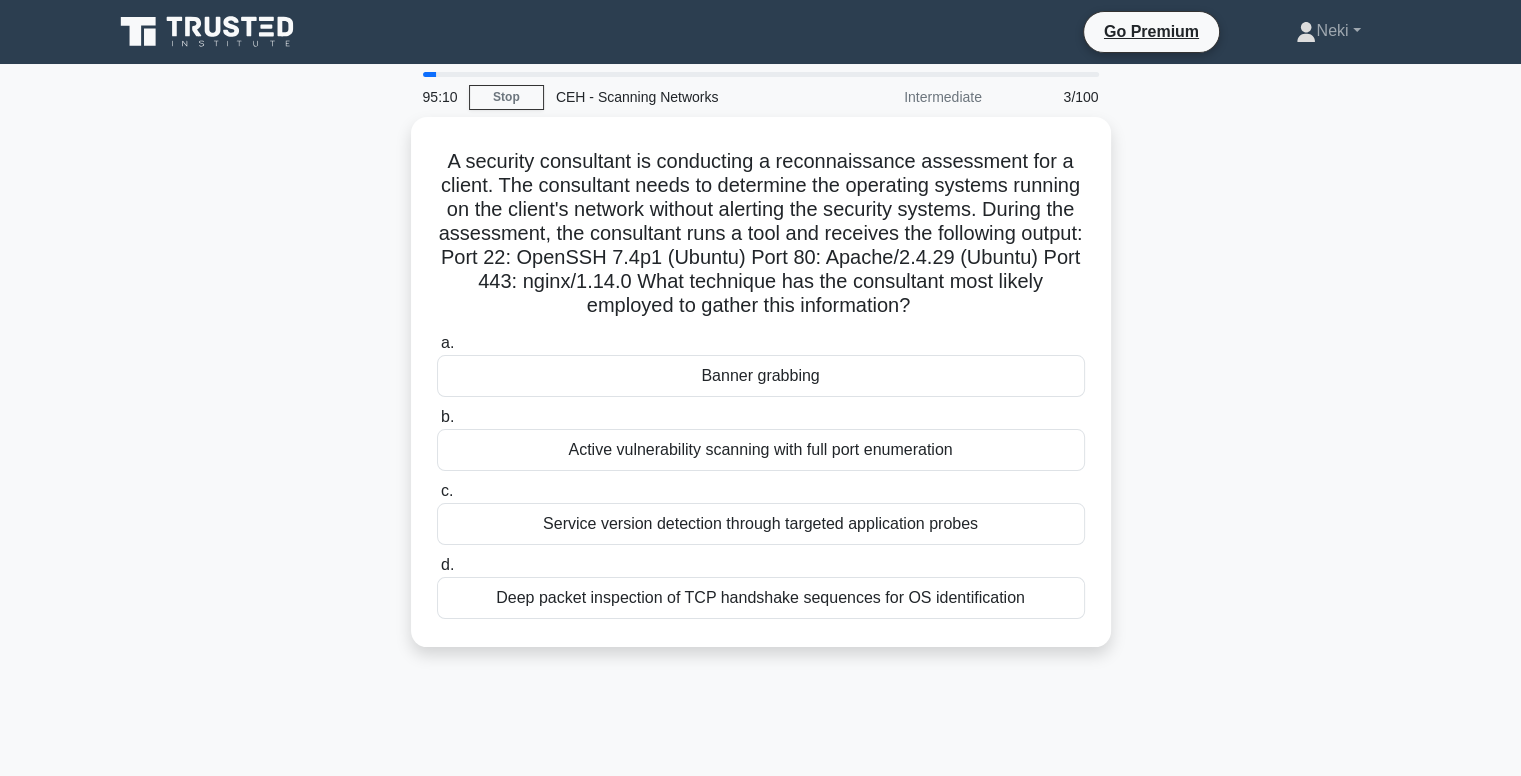 copy on "a.
Banner grabbing
b.
Active vulnerability scanning with full port enumeration
c.
Service version detection through targeted application probes
d.
Deep packet inspection of TCP handshake sequences for OS identification" 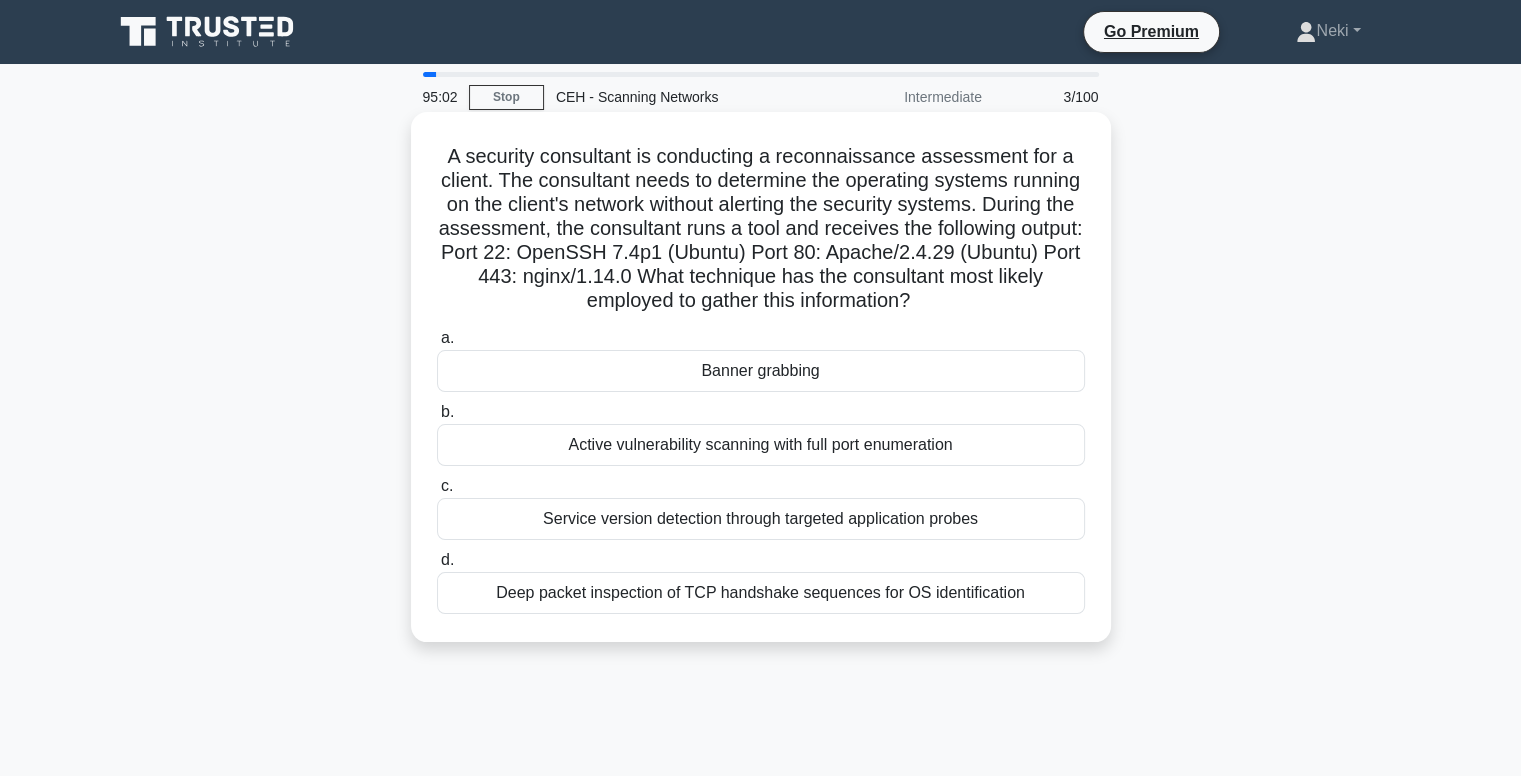 click on "Banner grabbing" at bounding box center [761, 371] 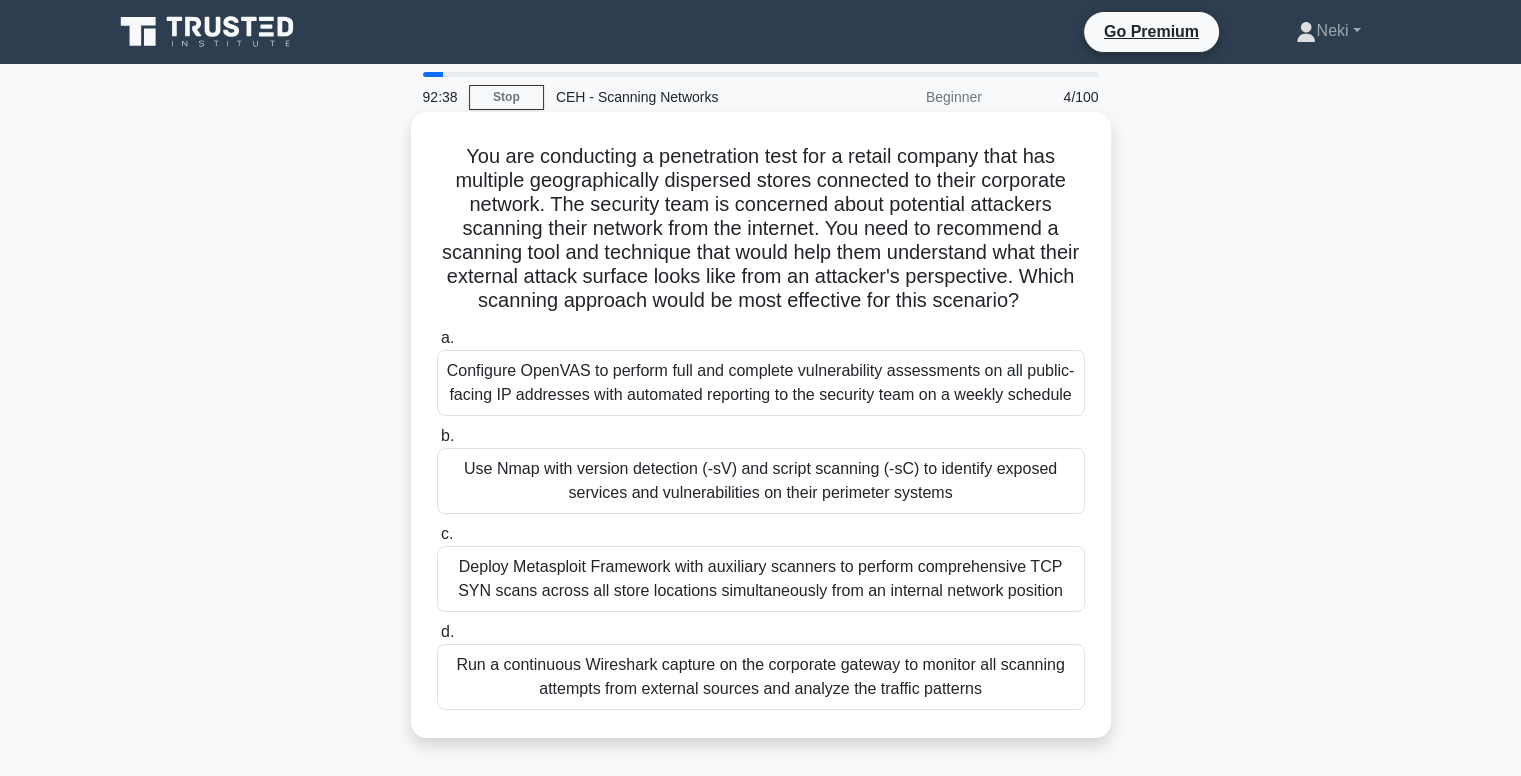 click on "Use Nmap with version detection (-sV) and script scanning (-sC) to identify exposed services and vulnerabilities on their perimeter systems" at bounding box center [761, 481] 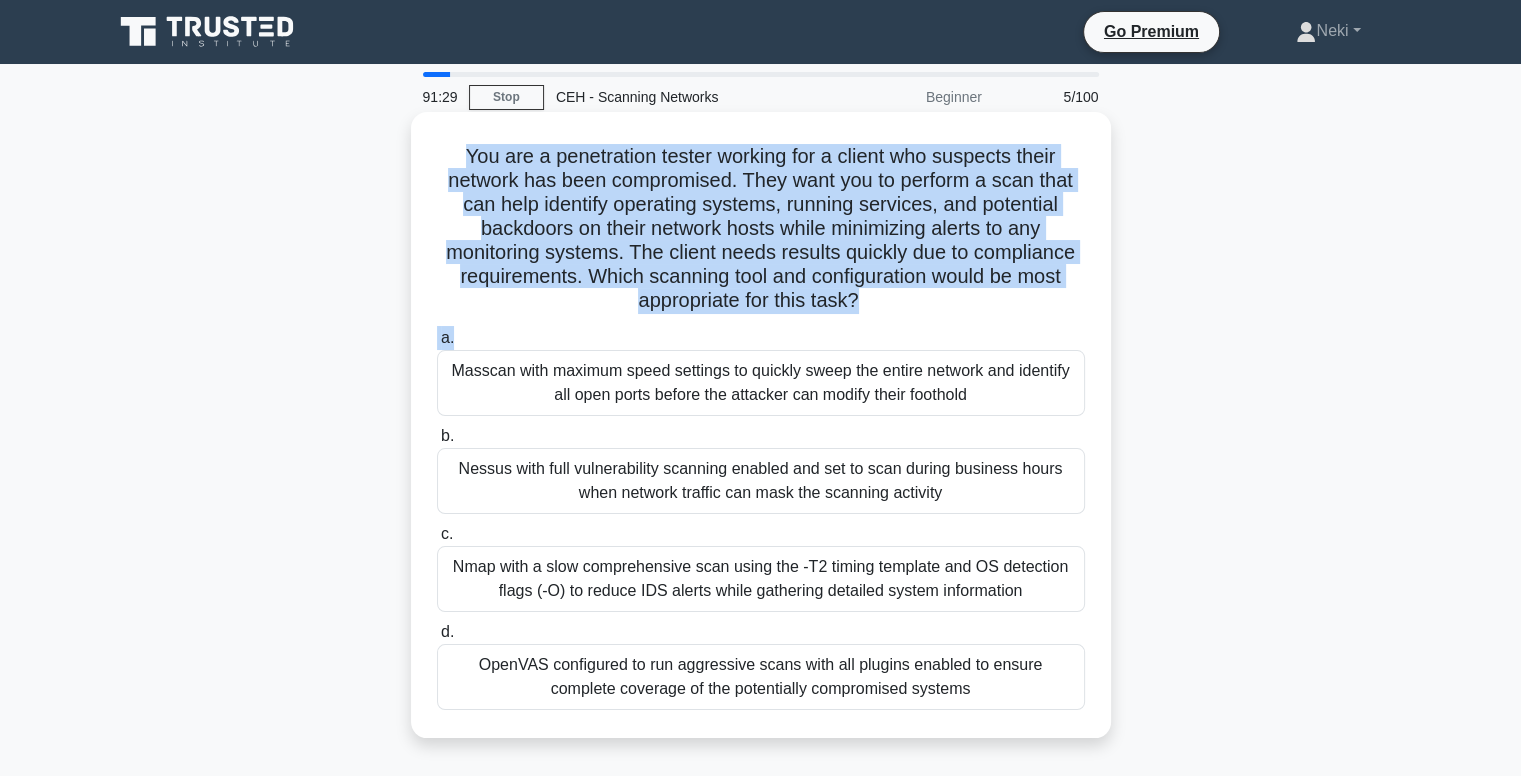 drag, startPoint x: 868, startPoint y: 319, endPoint x: 444, endPoint y: 153, distance: 455.33725 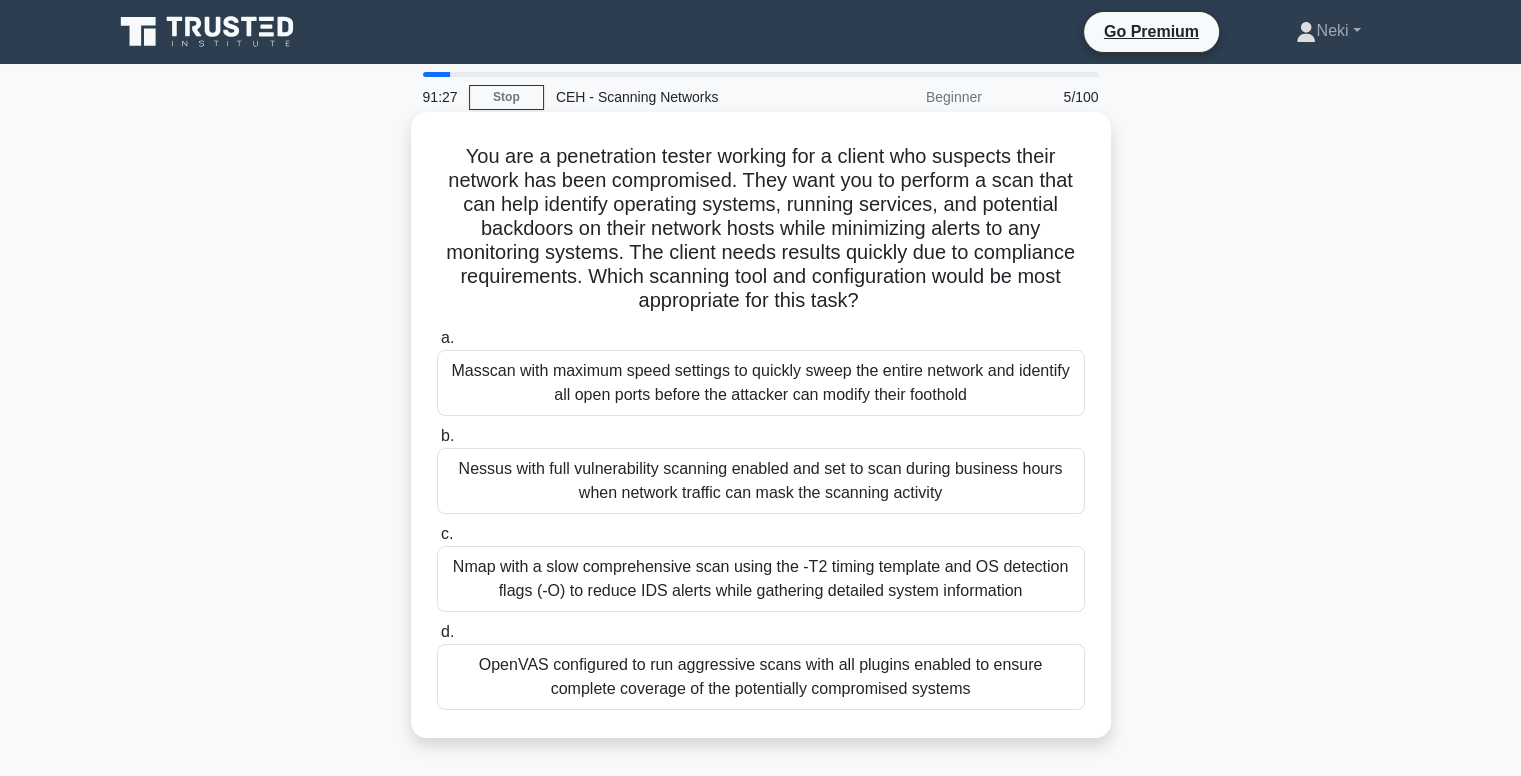 drag, startPoint x: 444, startPoint y: 153, endPoint x: 883, endPoint y: 303, distance: 463.91916 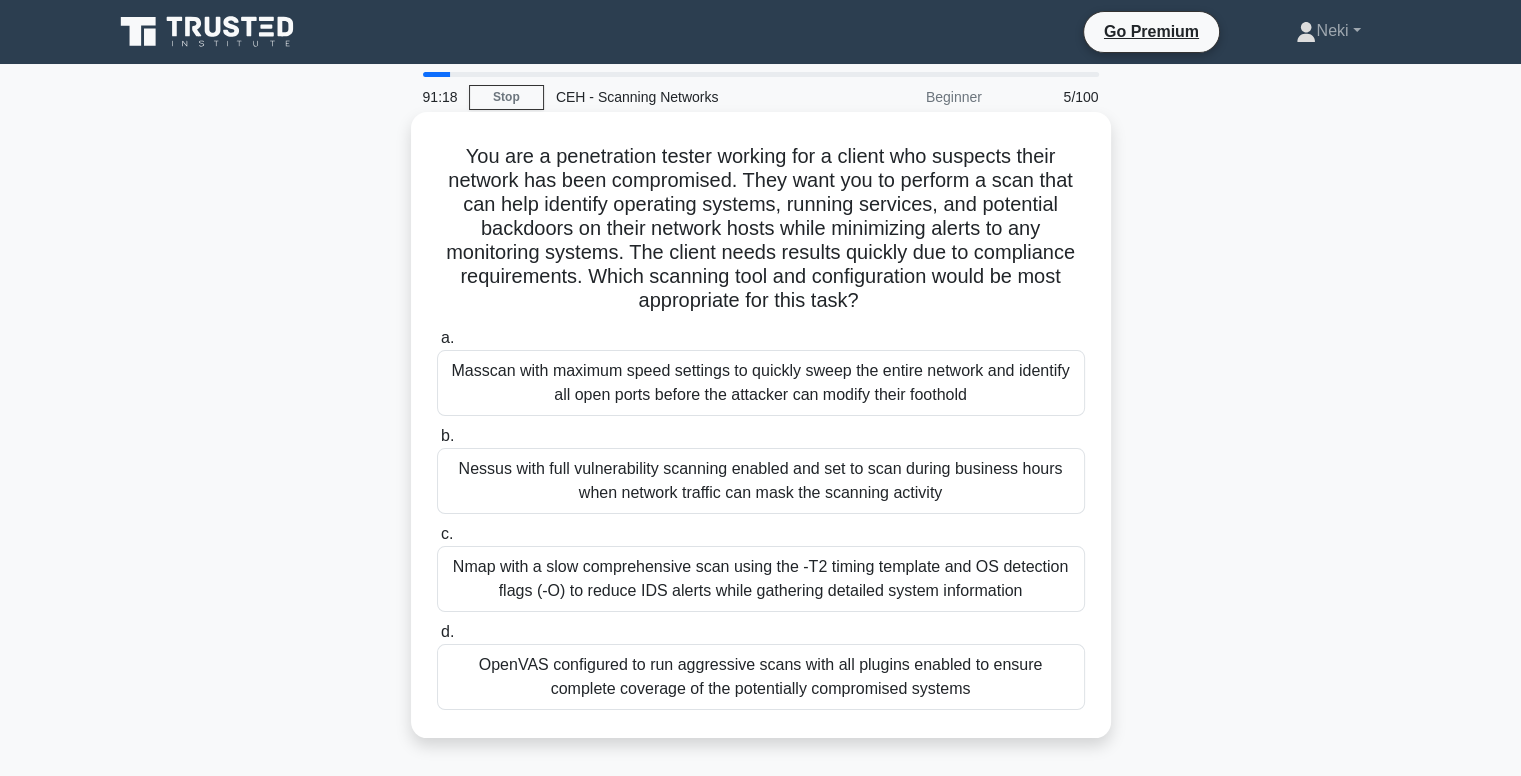 drag, startPoint x: 1036, startPoint y: 720, endPoint x: 436, endPoint y: 345, distance: 707.5486 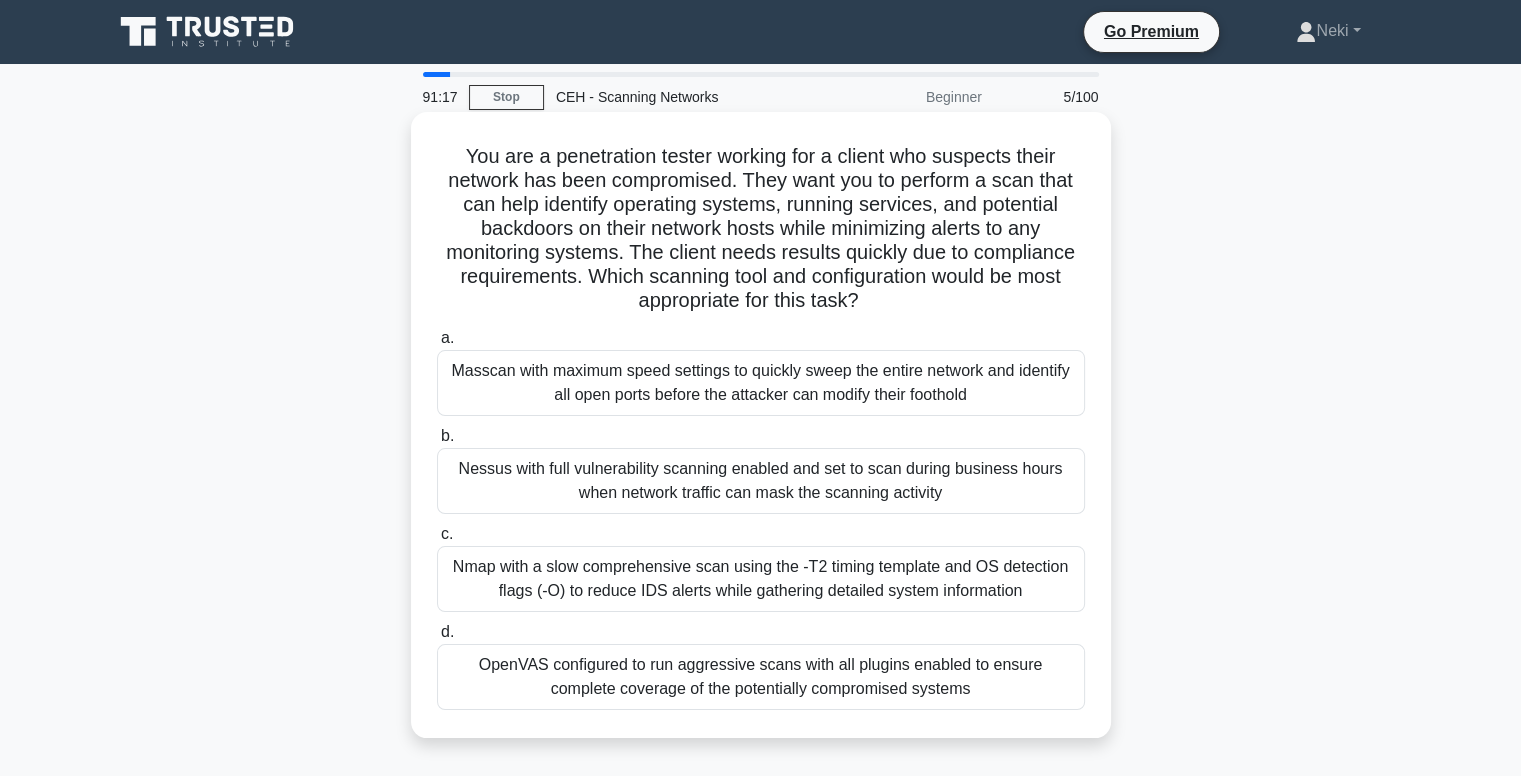 copy on "a.
Masscan with maximum speed settings to quickly sweep the entire network and identify all open ports before the attacker can modify their foothold
b.
Nessus with full vulnerability scanning enabled and set to scan during business hours when network traffic can mask the scanning activity
c.
Nmap with a slow comprehensive scan using the -T2 timing template and OS detection flags (-O) to reduce IDS alerts while gathering detailed system information
d.
OpenVAS configured to run aggressive scans with all plugins enabled to ensure complete coverage of the potentially compromised systems" 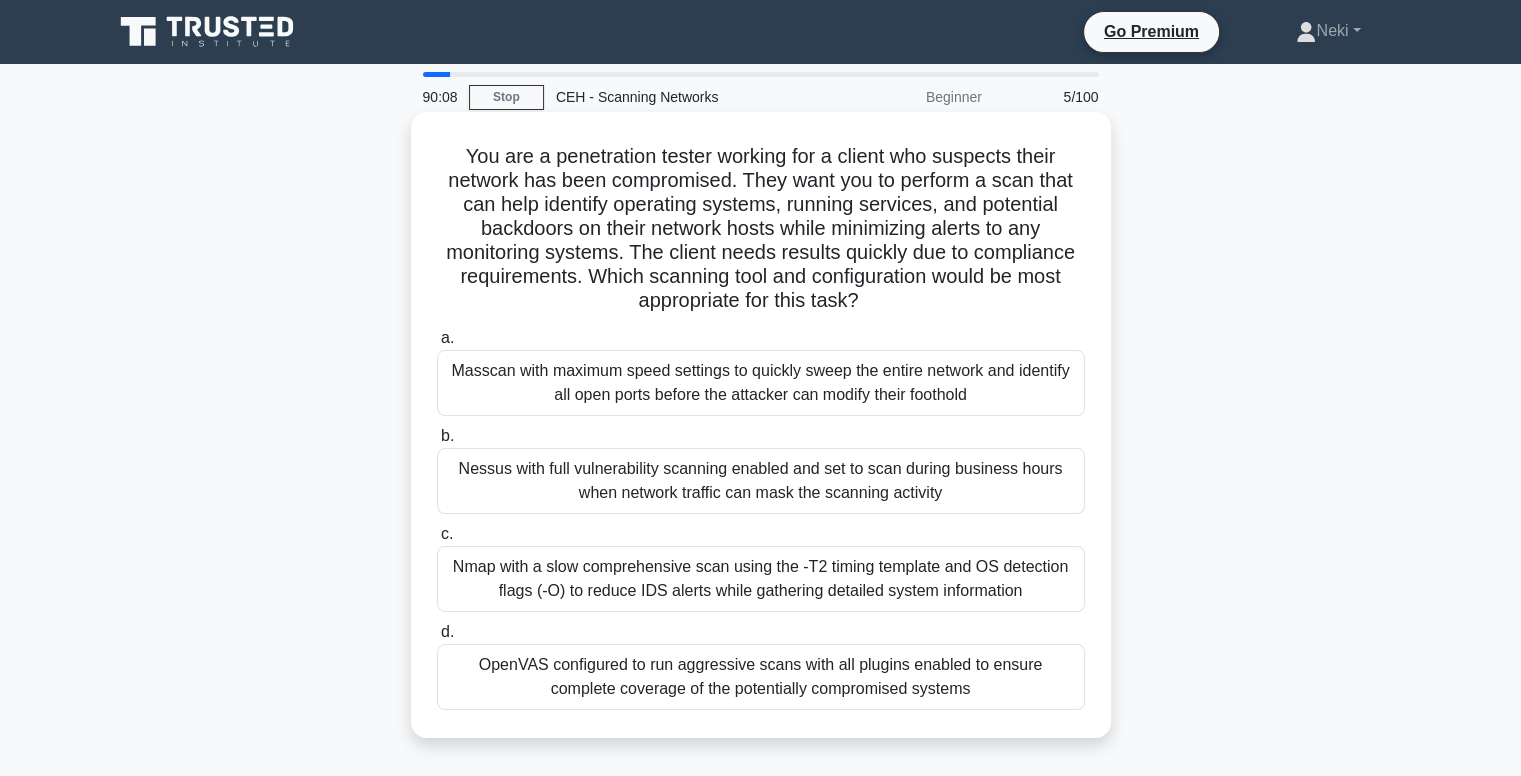 click on "Nmap with a slow comprehensive scan using the -T2 timing template and OS detection flags (-O) to reduce IDS alerts while gathering detailed system information" at bounding box center (761, 567) 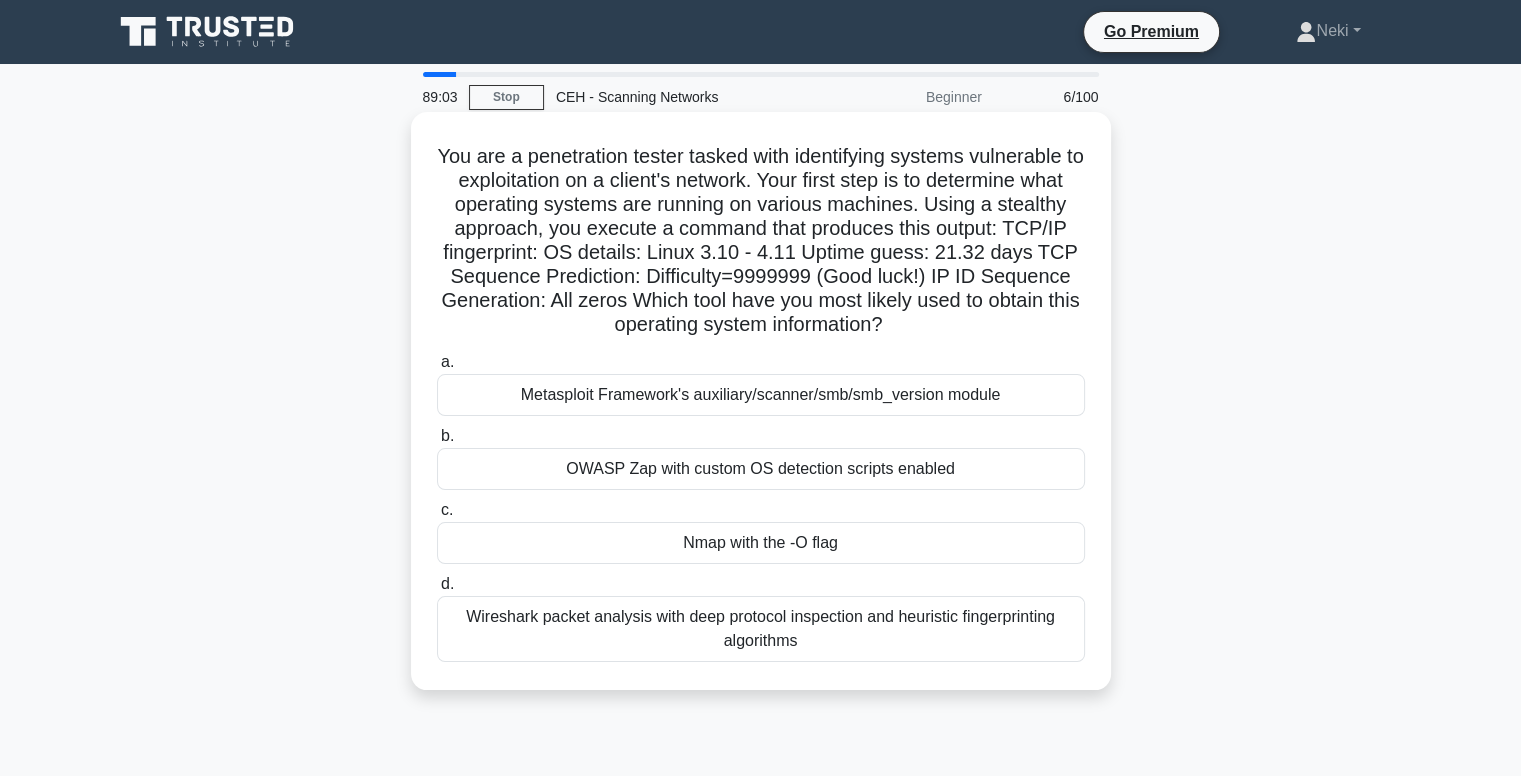 click on "Metasploit Framework's auxiliary/scanner/smb/smb_version module" at bounding box center (761, 395) 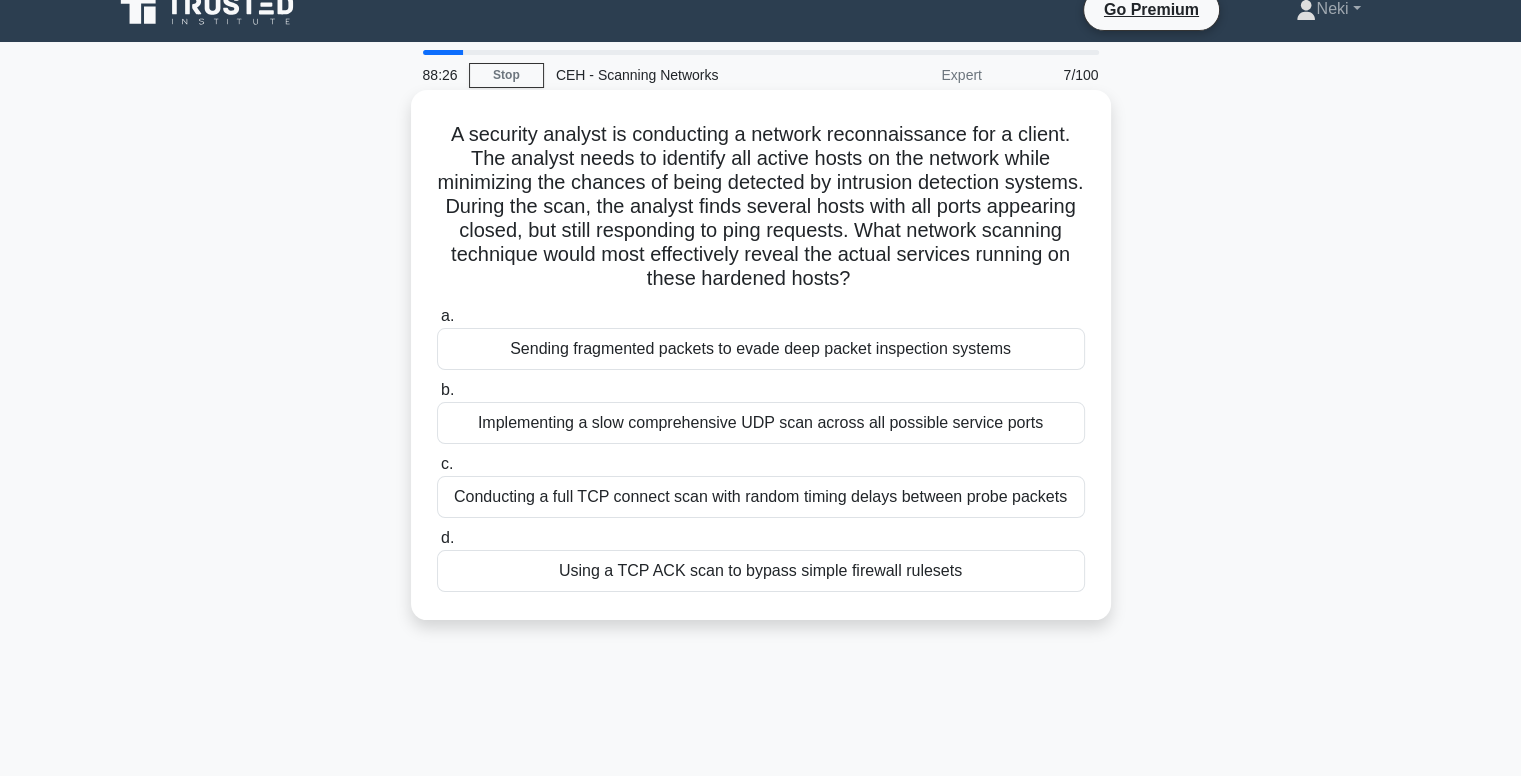 scroll, scrollTop: 23, scrollLeft: 0, axis: vertical 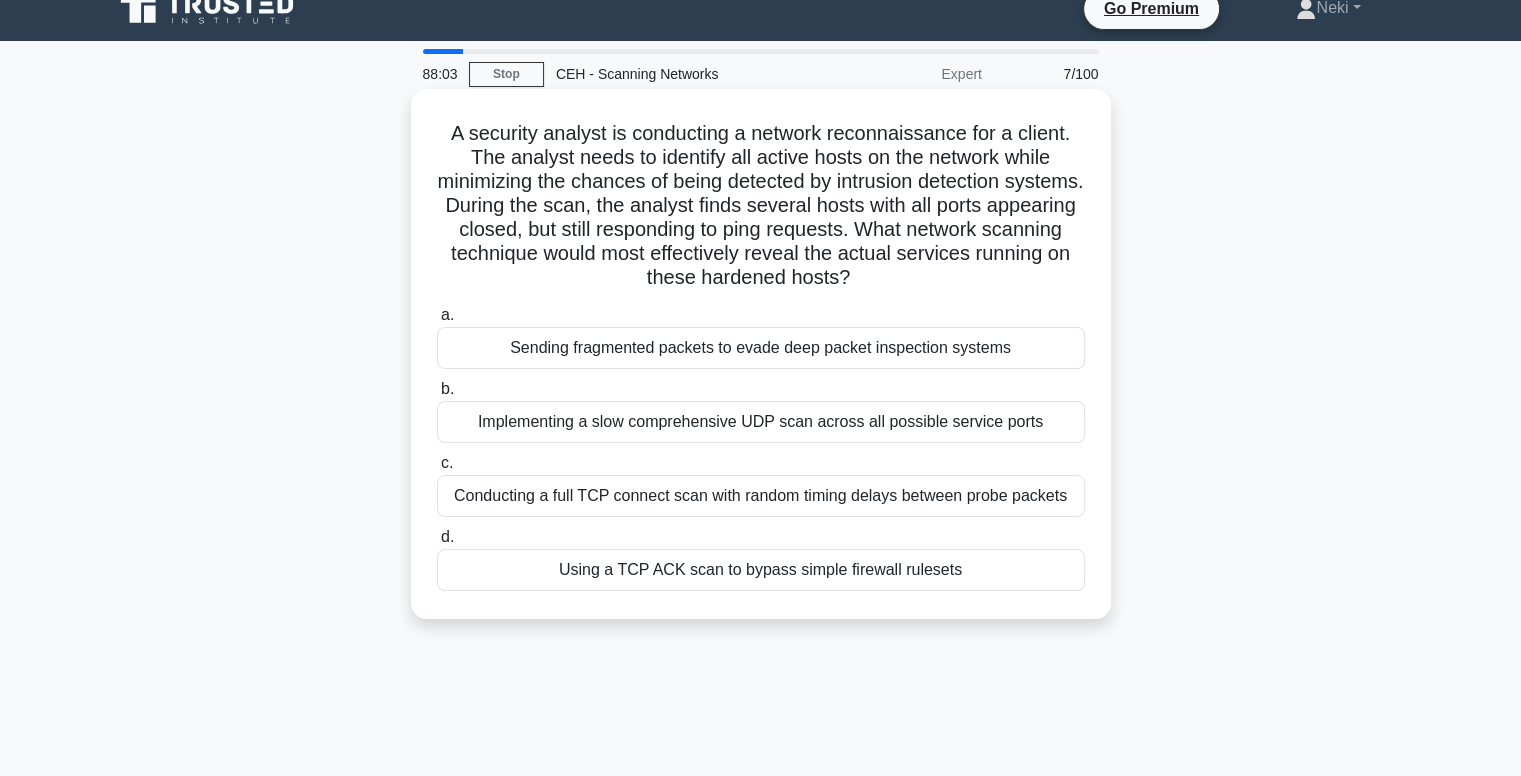 drag, startPoint x: 1094, startPoint y: 598, endPoint x: 446, endPoint y: 134, distance: 796.9943 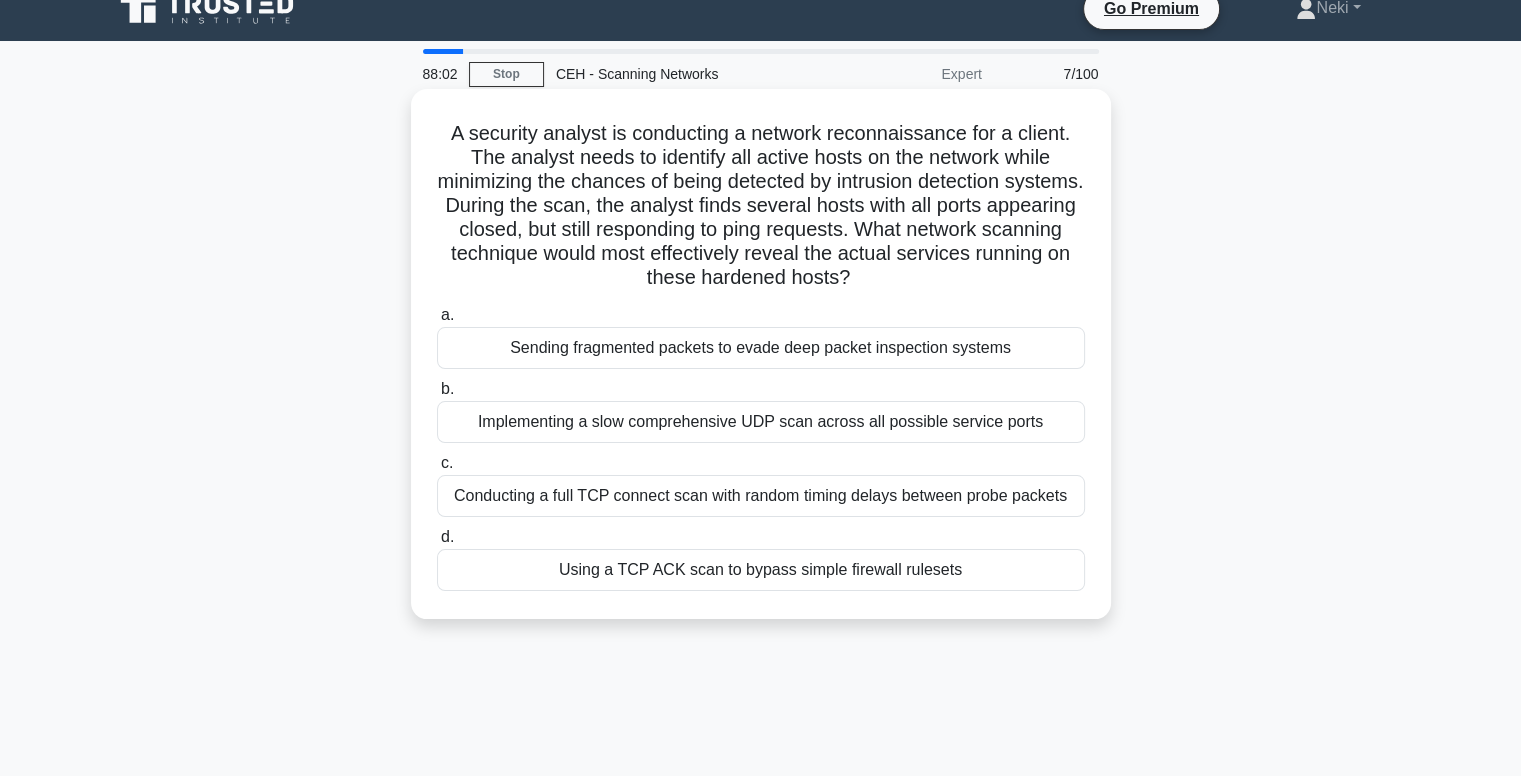copy on "A security analyst is conducting a network reconnaissance for a client. The analyst needs to identify all active hosts on the network while minimizing the chances of being detected by intrusion detection systems. During the scan, the analyst finds several hosts with all ports appearing closed, but still responding to ping requests. What network scanning technique would most effectively reveal the actual services running on these hardened hosts?
.spinner_0XTQ{transform-origin:center;animation:spinner_y6GP .75s linear infinite}@keyframes spinner_y6GP{100%{transform:rotate(360deg)}}
a.
Sending fragmented packets to evade deep packet inspection systems
b.
Implementing a slow comprehensive UDP scan across all possible service ports
c.
Conducting a full TCP connect scan with rando..." 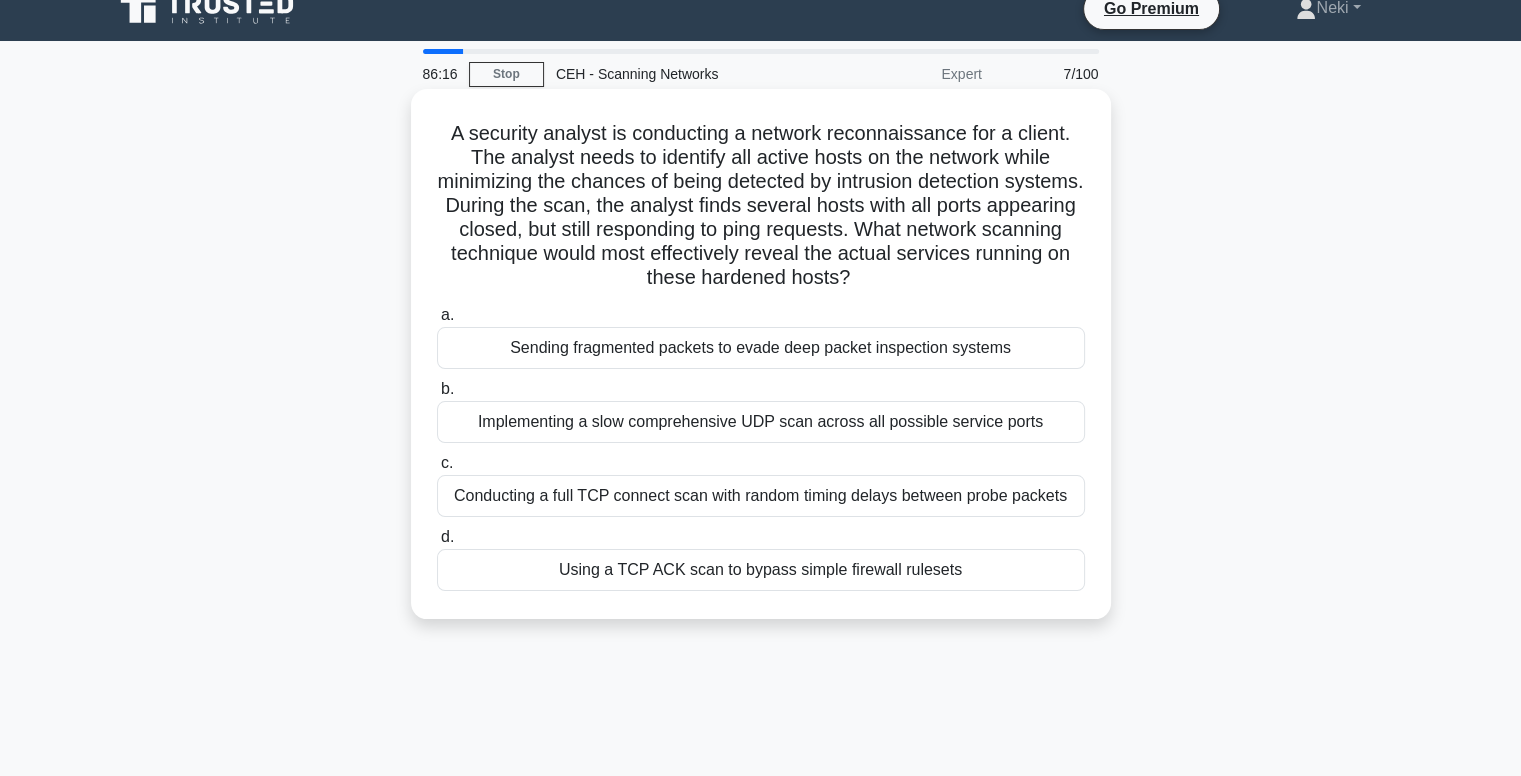 click on "Implementing a slow comprehensive UDP scan across all possible service ports" at bounding box center [761, 410] 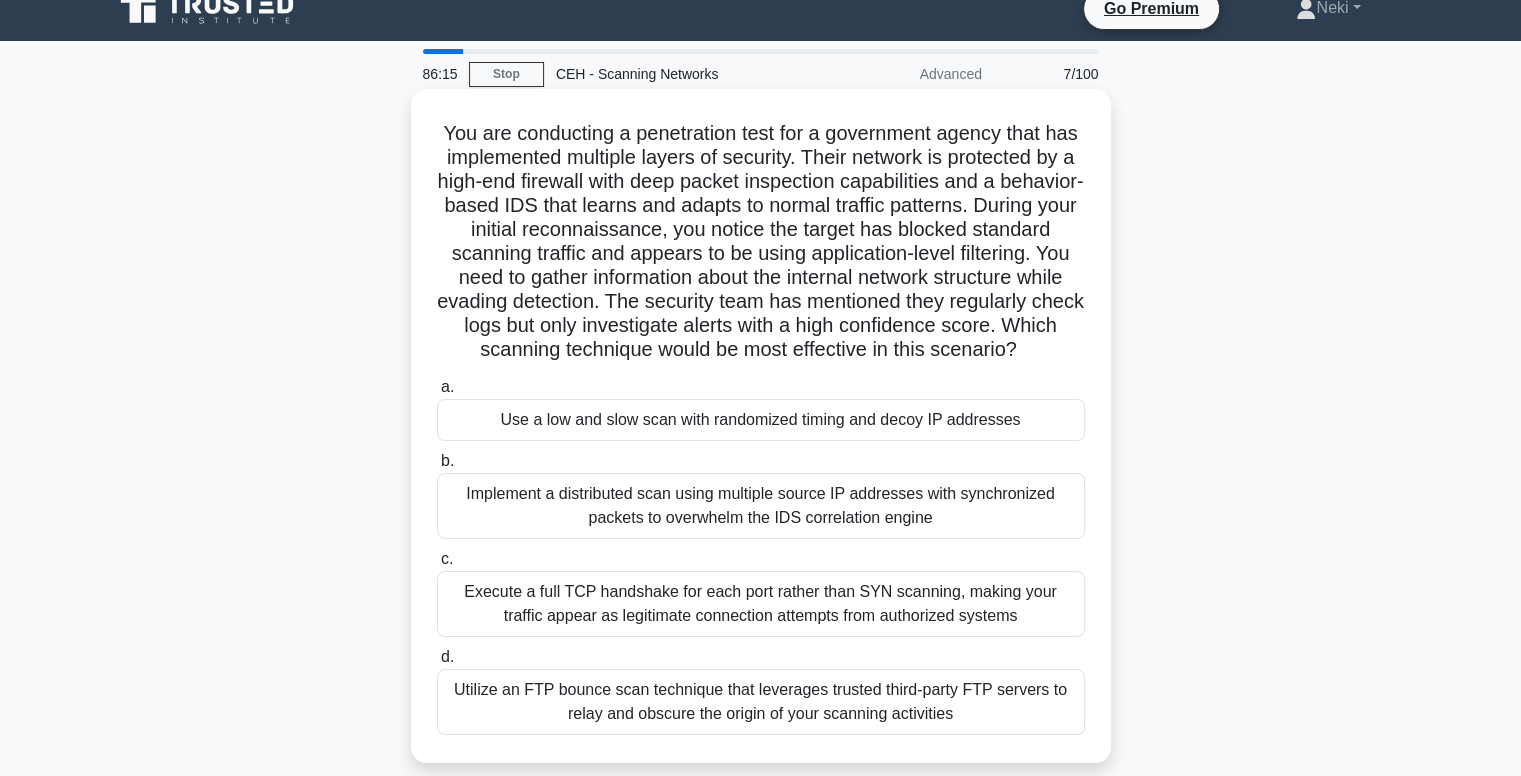 scroll, scrollTop: 0, scrollLeft: 0, axis: both 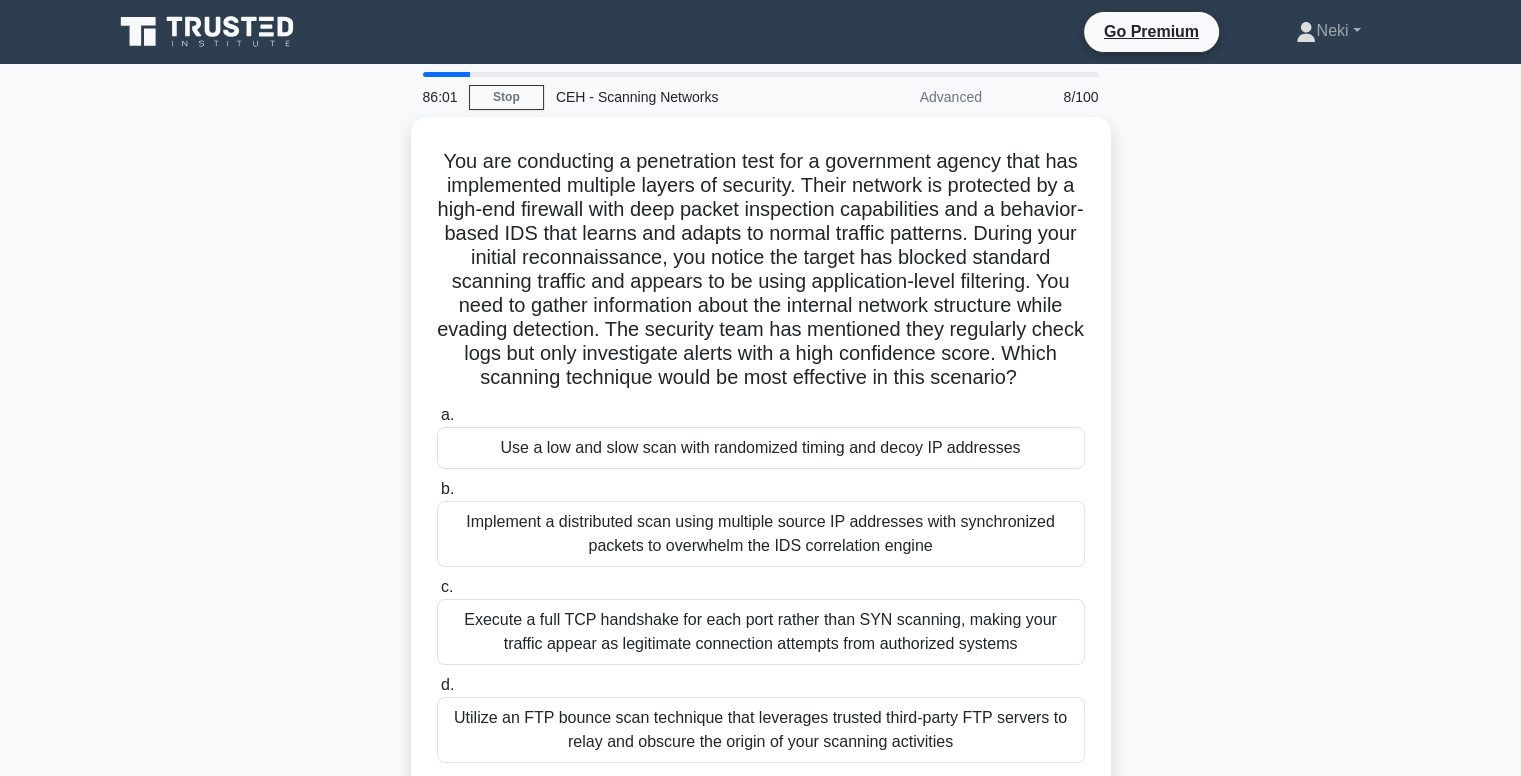 click on "You are conducting a penetration test for a government agency that has implemented multiple layers of security. Their network is protected by a high-end firewall with deep packet inspection capabilities and a behavior-based IDS that learns and adapts to normal traffic patterns. During your initial reconnaissance, you notice the target has blocked standard scanning traffic and appears to be using application-level filtering. You need to gather information about the internal network structure while evading detection. The security team has mentioned they regularly check logs but only investigate alerts with a high confidence score. Which scanning technique would be most effective in this scenario?
.spinner_0XTQ{transform-origin:center;animation:spinner_y6GP .75s linear infinite}@keyframes spinner_y6GP{100%{transform:rotate(360deg)}}
a. b. c. d." at bounding box center [761, 466] 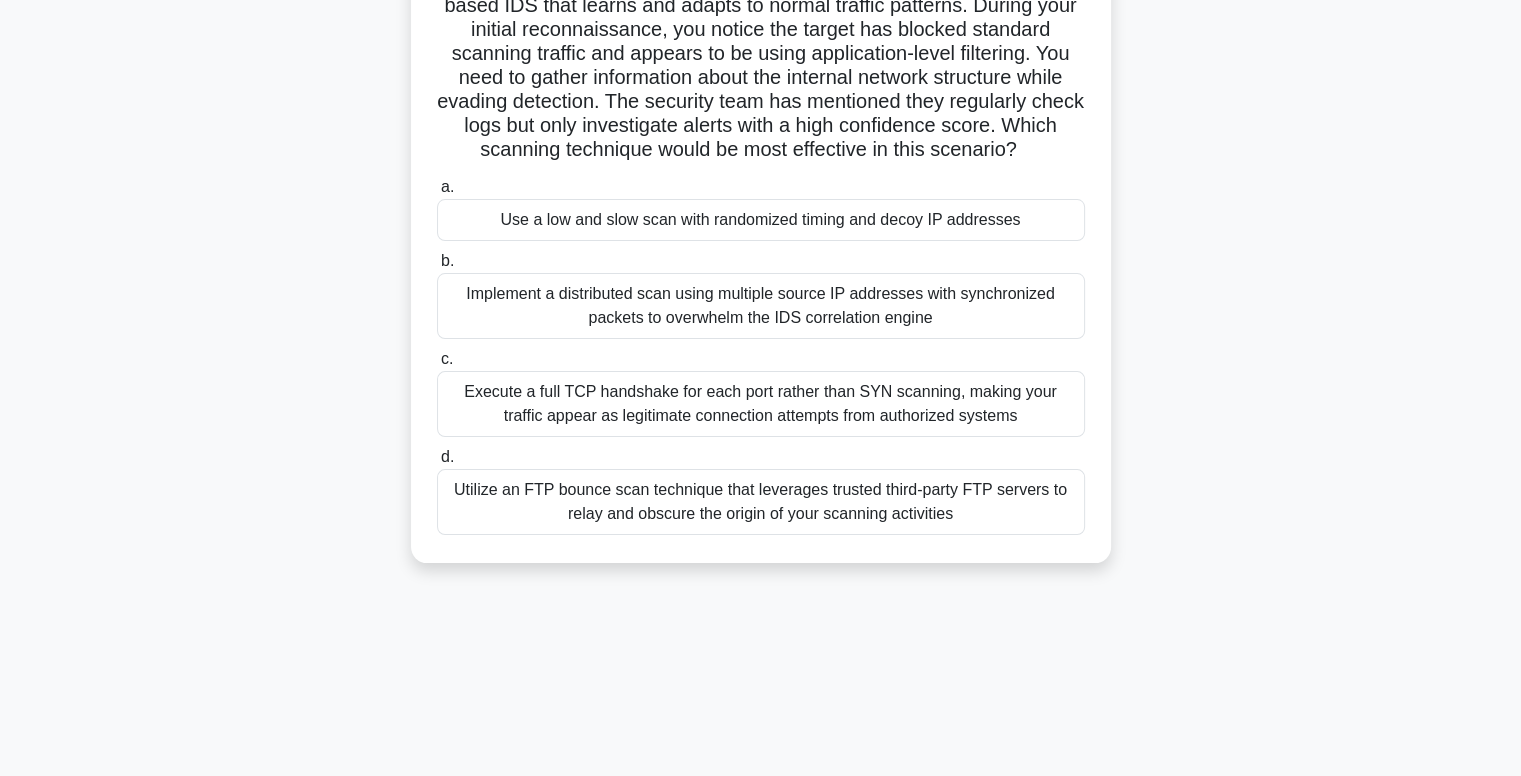scroll, scrollTop: 232, scrollLeft: 0, axis: vertical 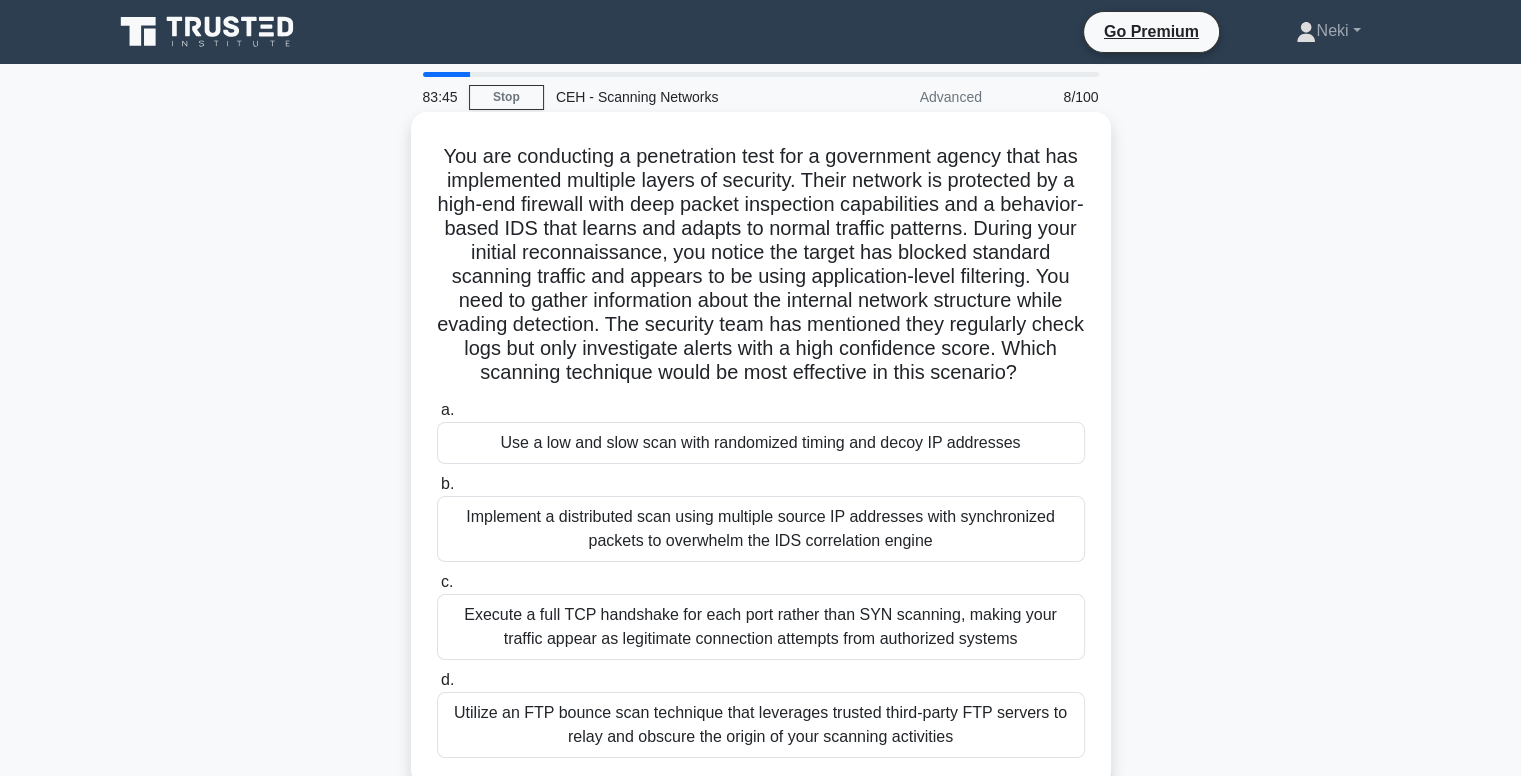 drag, startPoint x: 1088, startPoint y: 555, endPoint x: 440, endPoint y: 157, distance: 760.46564 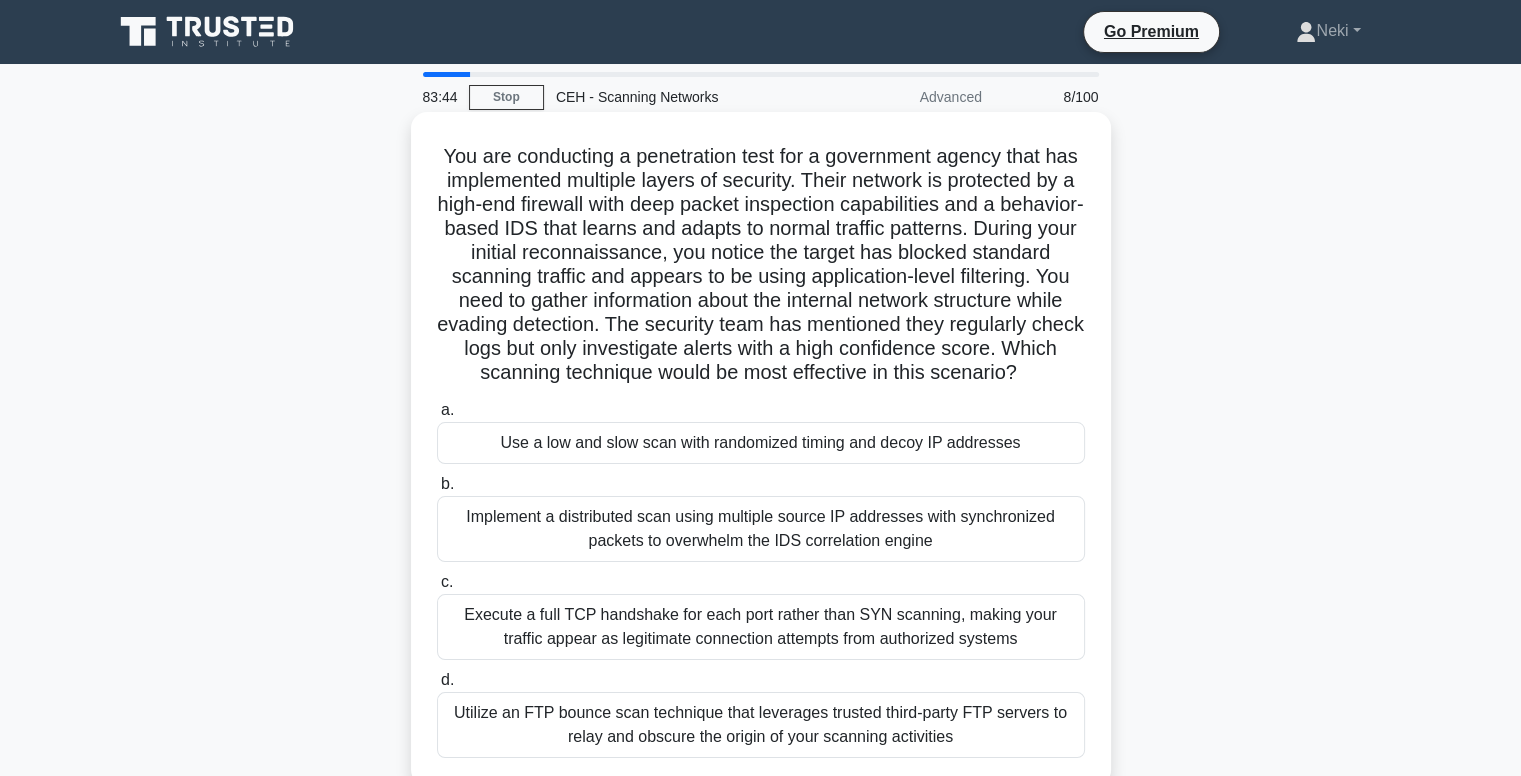 copy on "You are conducting a penetration test for a government agency that has implemented multiple layers of security. Their network is protected by a high-end firewall with deep packet inspection capabilities and a behavior-based IDS that learns and adapts to normal traffic patterns. During your initial reconnaissance, you notice the target has blocked standard scanning traffic and appears to be using application-level filtering. You need to gather information about the internal network structure while evading detection. The security team has mentioned they regularly check logs but only investigate alerts with a high confidence score. Which scanning technique would be most effective in this scenario?
.spinner_0XTQ{transform-origin:center;animation:spinner_y6GP .75s linear infinite}@keyframes spinner_y6GP{100%{transform:rotate(360deg)}}
a.
Use a low and slow scan with randomized timing and decoy IP addresses
..." 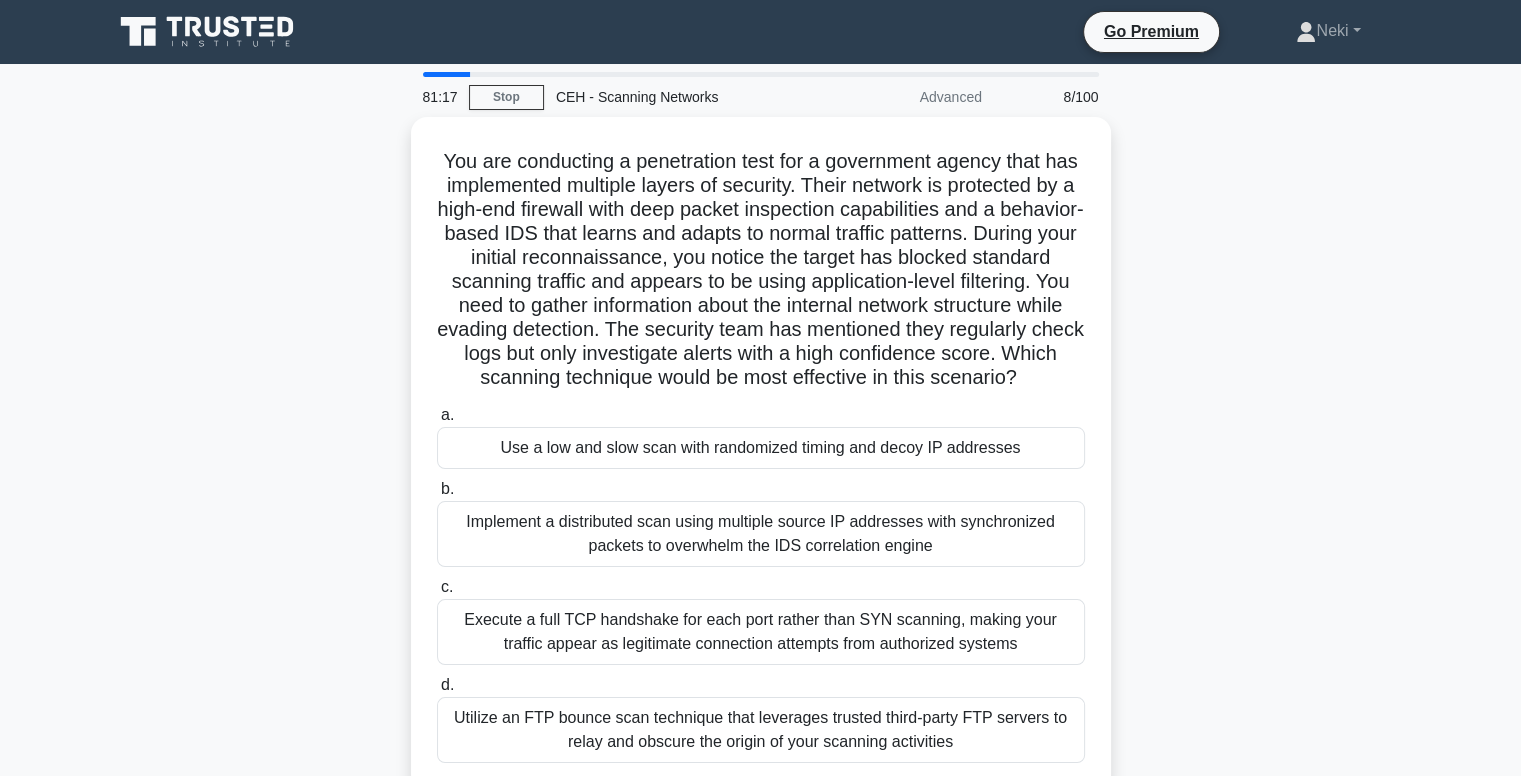 click on "You are conducting a penetration test for a government agency that has implemented multiple layers of security. Their network is protected by a high-end firewall with deep packet inspection capabilities and a behavior-based IDS that learns and adapts to normal traffic patterns. During your initial reconnaissance, you notice the target has blocked standard scanning traffic and appears to be using application-level filtering. You need to gather information about the internal network structure while evading detection. The security team has mentioned they regularly check logs but only investigate alerts with a high confidence score. Which scanning technique would be most effective in this scenario?
.spinner_0XTQ{transform-origin:center;animation:spinner_y6GP .75s linear infinite}@keyframes spinner_y6GP{100%{transform:rotate(360deg)}}
a. b. c. d." at bounding box center [761, 466] 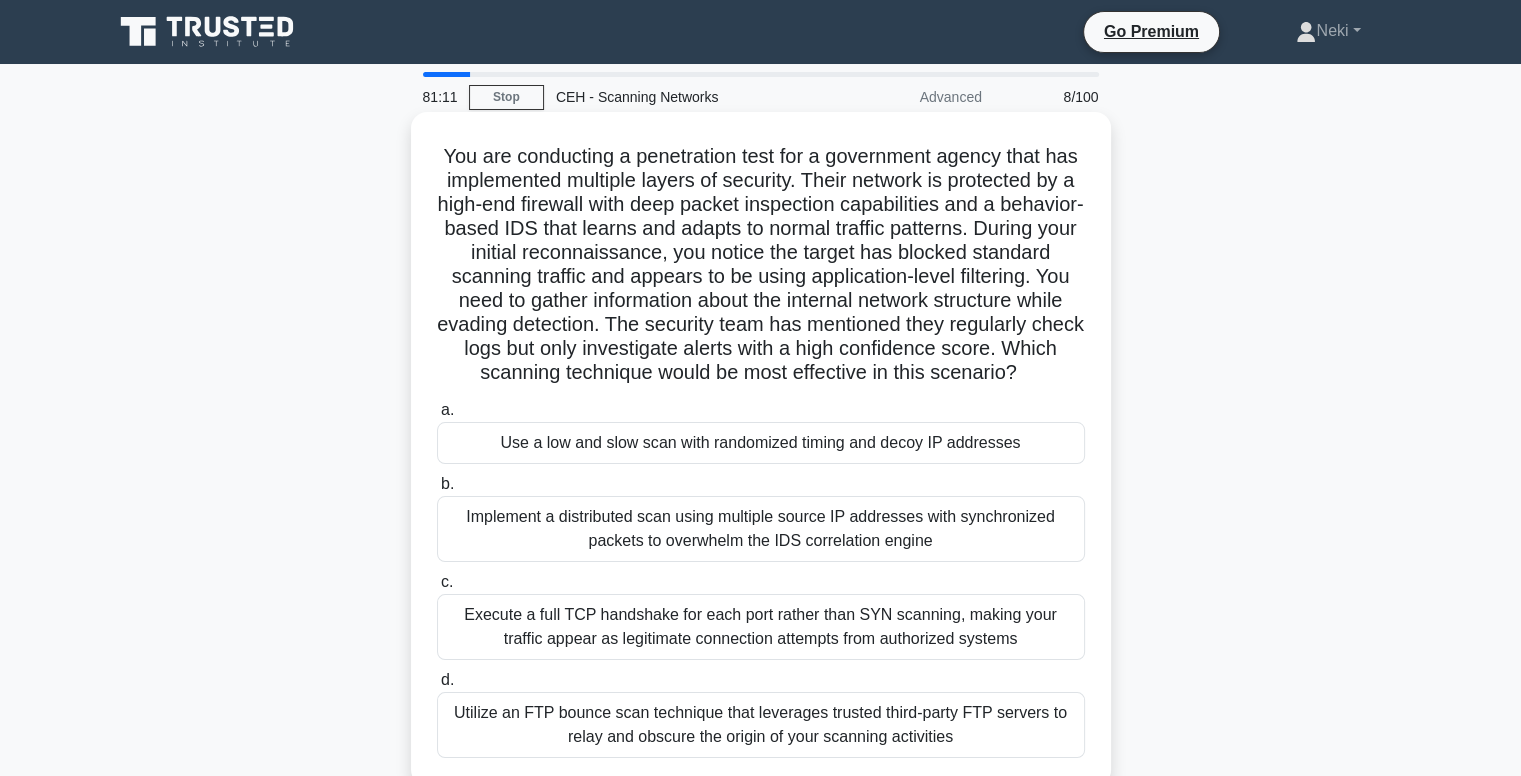 click on "Use a low and slow scan with randomized timing and decoy IP addresses" at bounding box center (761, 443) 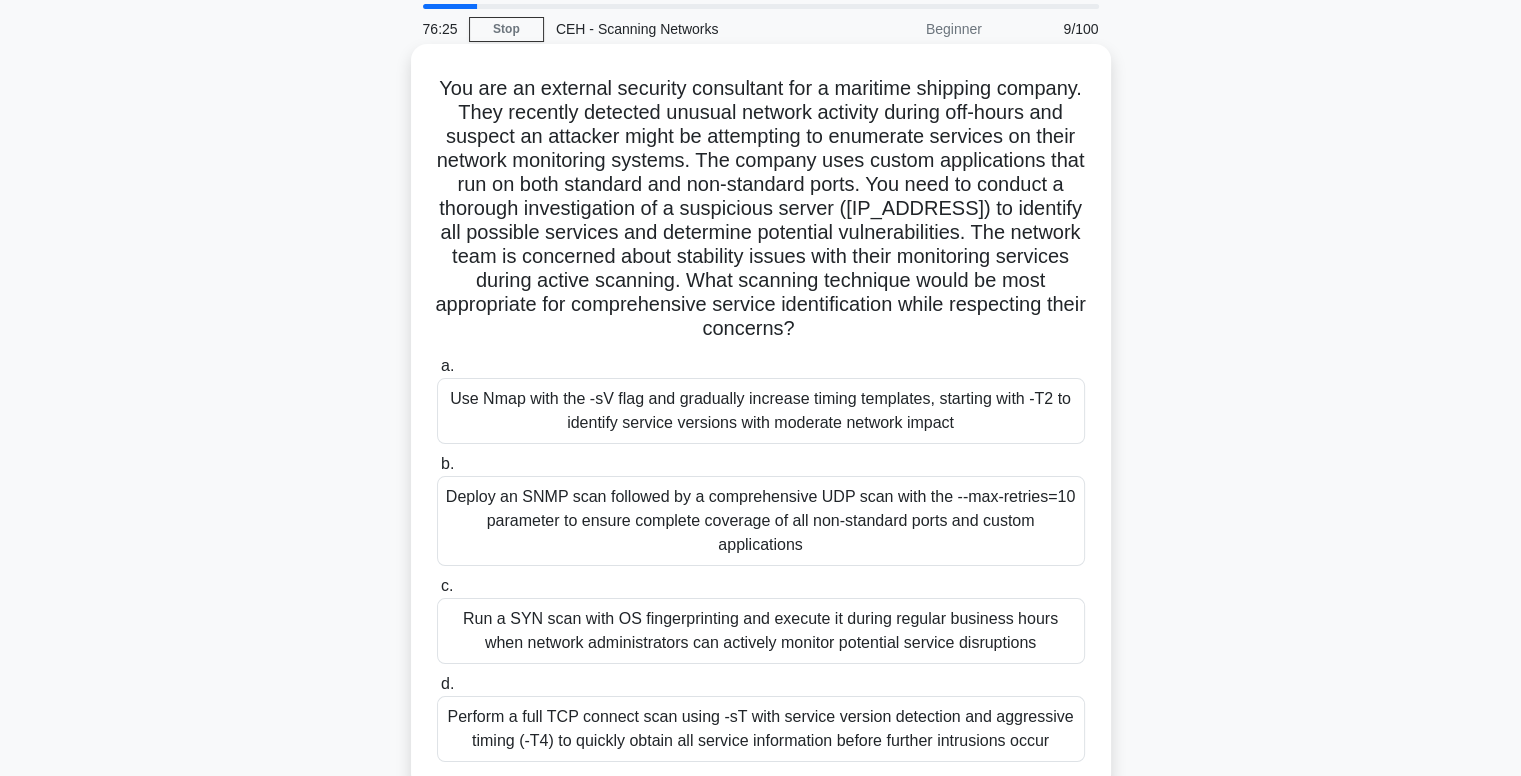 scroll, scrollTop: 0, scrollLeft: 0, axis: both 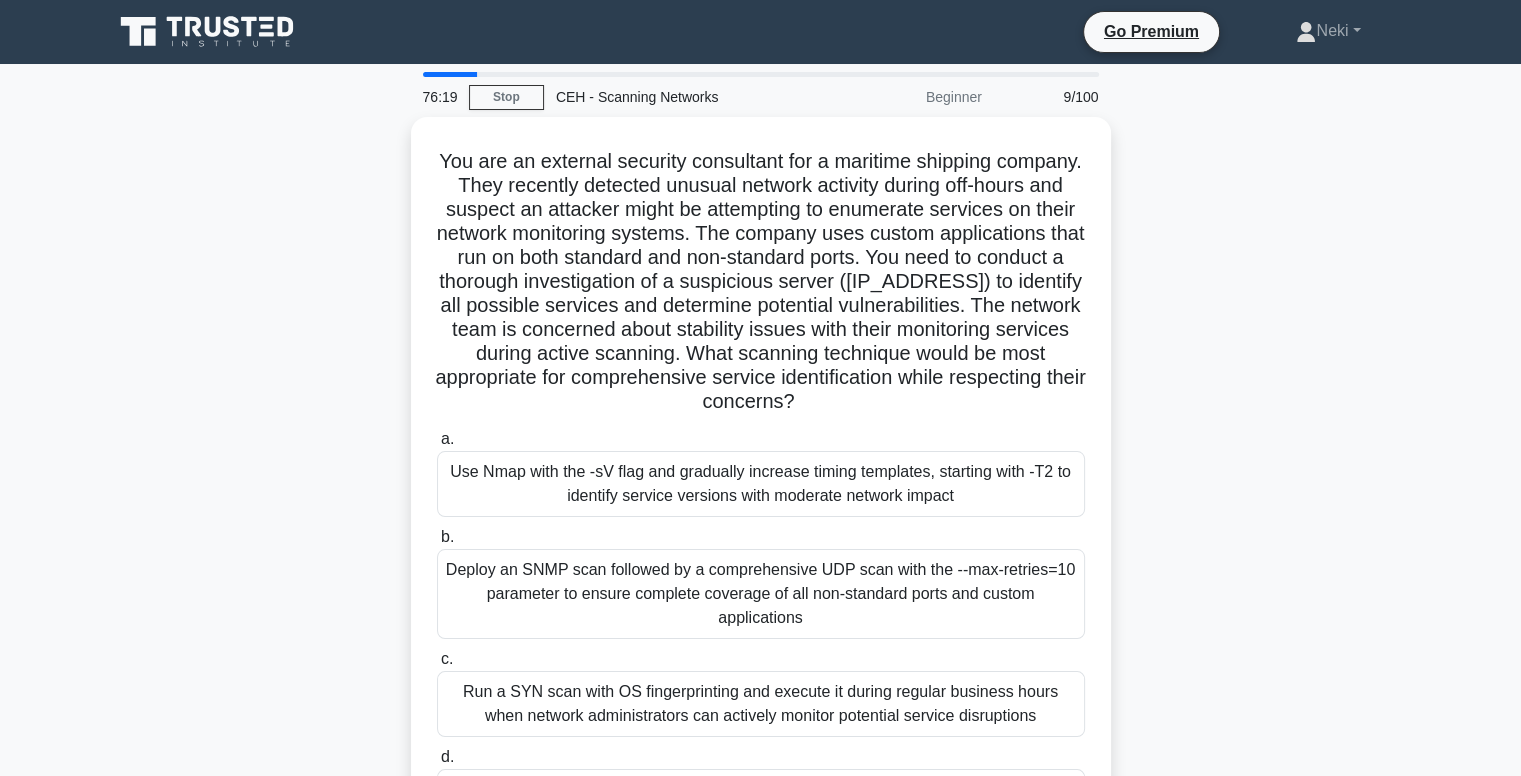 click on "You are an external security consultant for a maritime shipping company. They recently detected unusual network activity during off-hours and suspect an attacker might be attempting to enumerate services on their network monitoring systems. The company uses custom applications that run on both standard and non-standard ports. You need to conduct a thorough investigation of a suspicious server ([IP_ADDRESS]) to identify all possible services and determine potential vulnerabilities. The network team is concerned about stability issues with their monitoring services during active scanning. What scanning technique would be most appropriate for comprehensive service identification while respecting their concerns?
.spinner_0XTQ{transform-origin:center;animation:spinner_y6GP .75s linear infinite}@keyframes spinner_y6GP{100%{transform:rotate(360deg)}}" at bounding box center [761, 502] 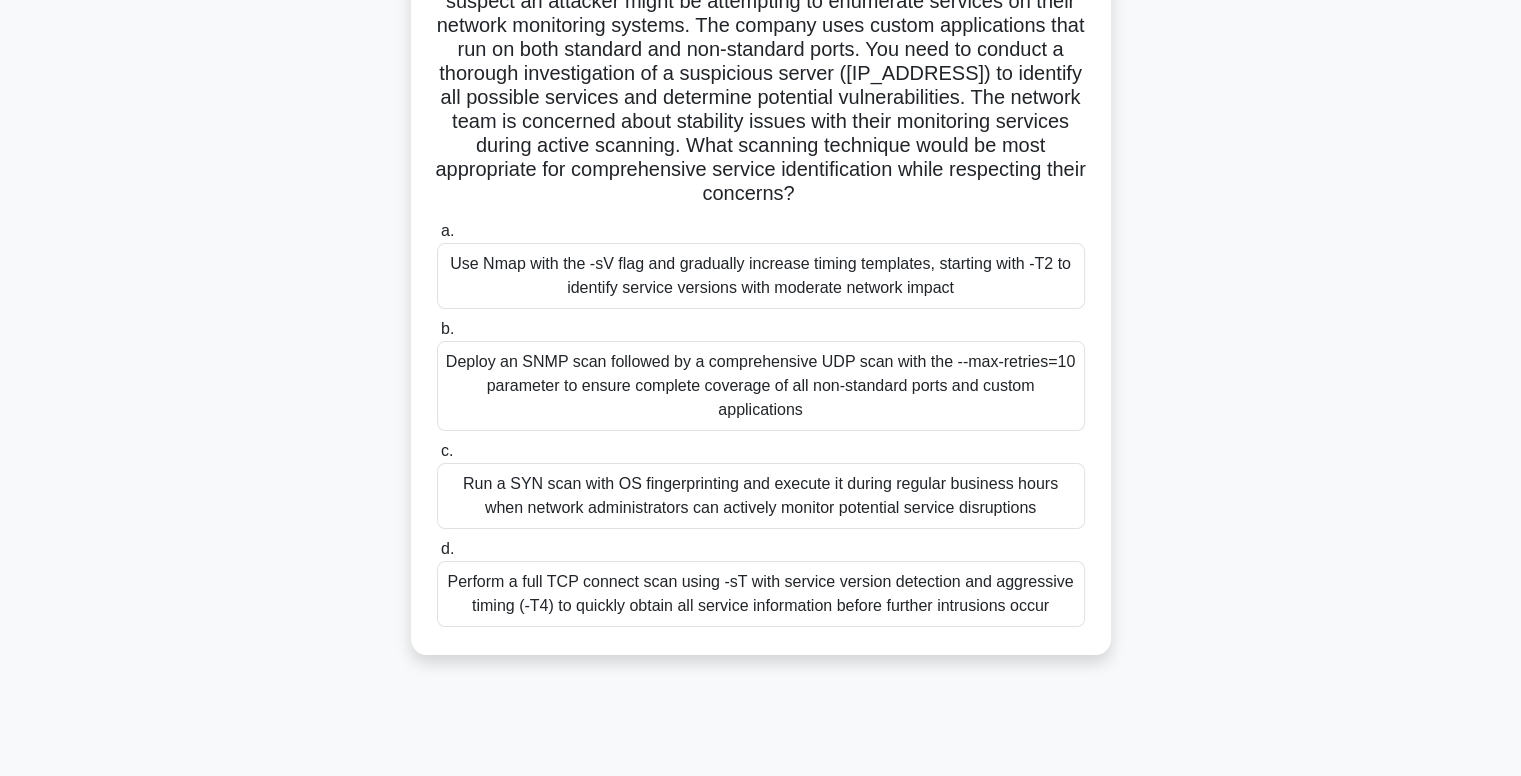scroll, scrollTop: 220, scrollLeft: 0, axis: vertical 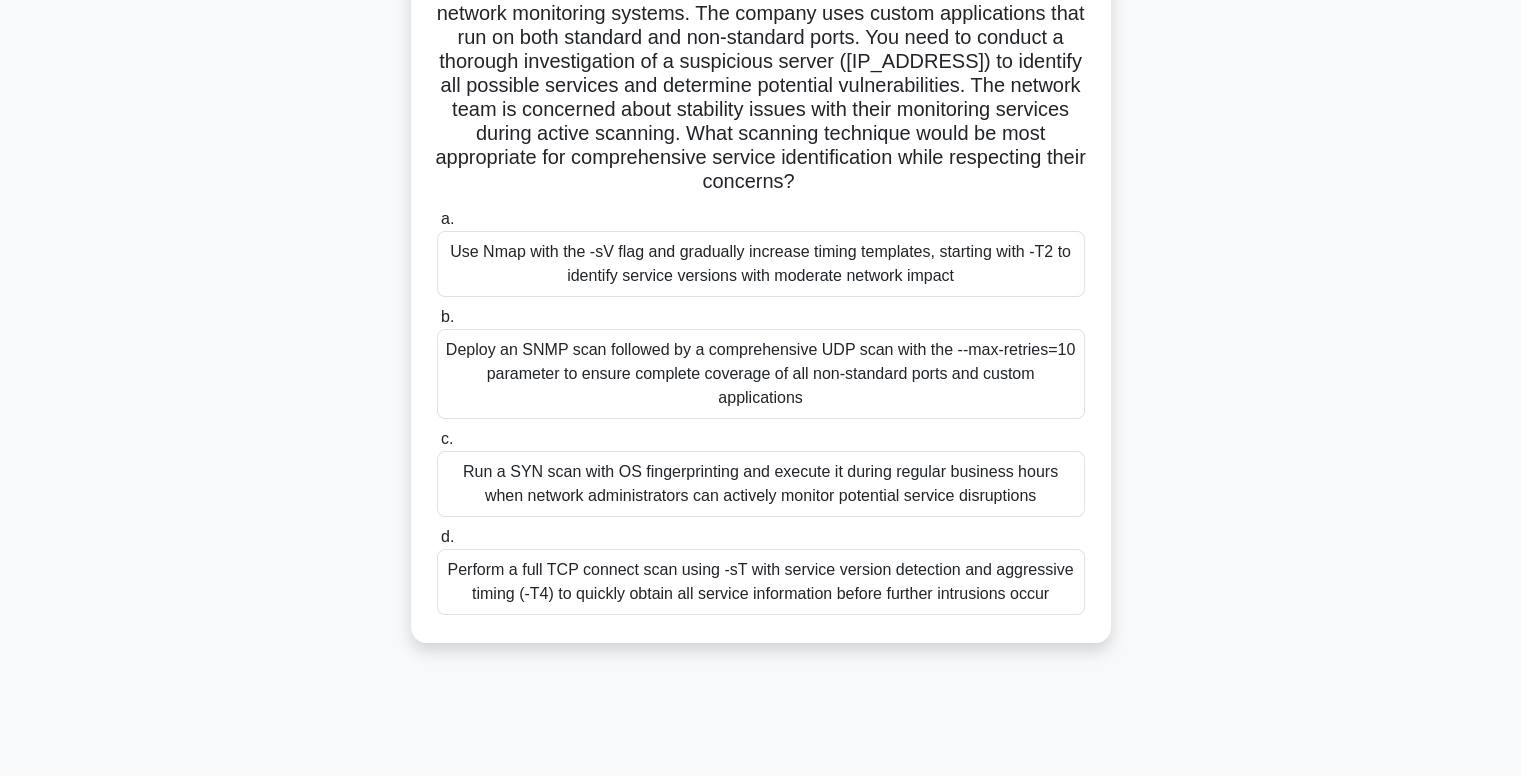 click on "You are an external security consultant for a maritime shipping company. They recently detected unusual network activity during off-hours and suspect an attacker might be attempting to enumerate services on their network monitoring systems. The company uses custom applications that run on both standard and non-standard ports. You need to conduct a thorough investigation of a suspicious server ([IP_ADDRESS]) to identify all possible services and determine potential vulnerabilities. The network team is concerned about stability issues with their monitoring services during active scanning. What scanning technique would be most appropriate for comprehensive service identification while respecting their concerns?
.spinner_0XTQ{transform-origin:center;animation:spinner_y6GP .75s linear infinite}@keyframes spinner_y6GP{100%{transform:rotate(360deg)}}" at bounding box center [761, 282] 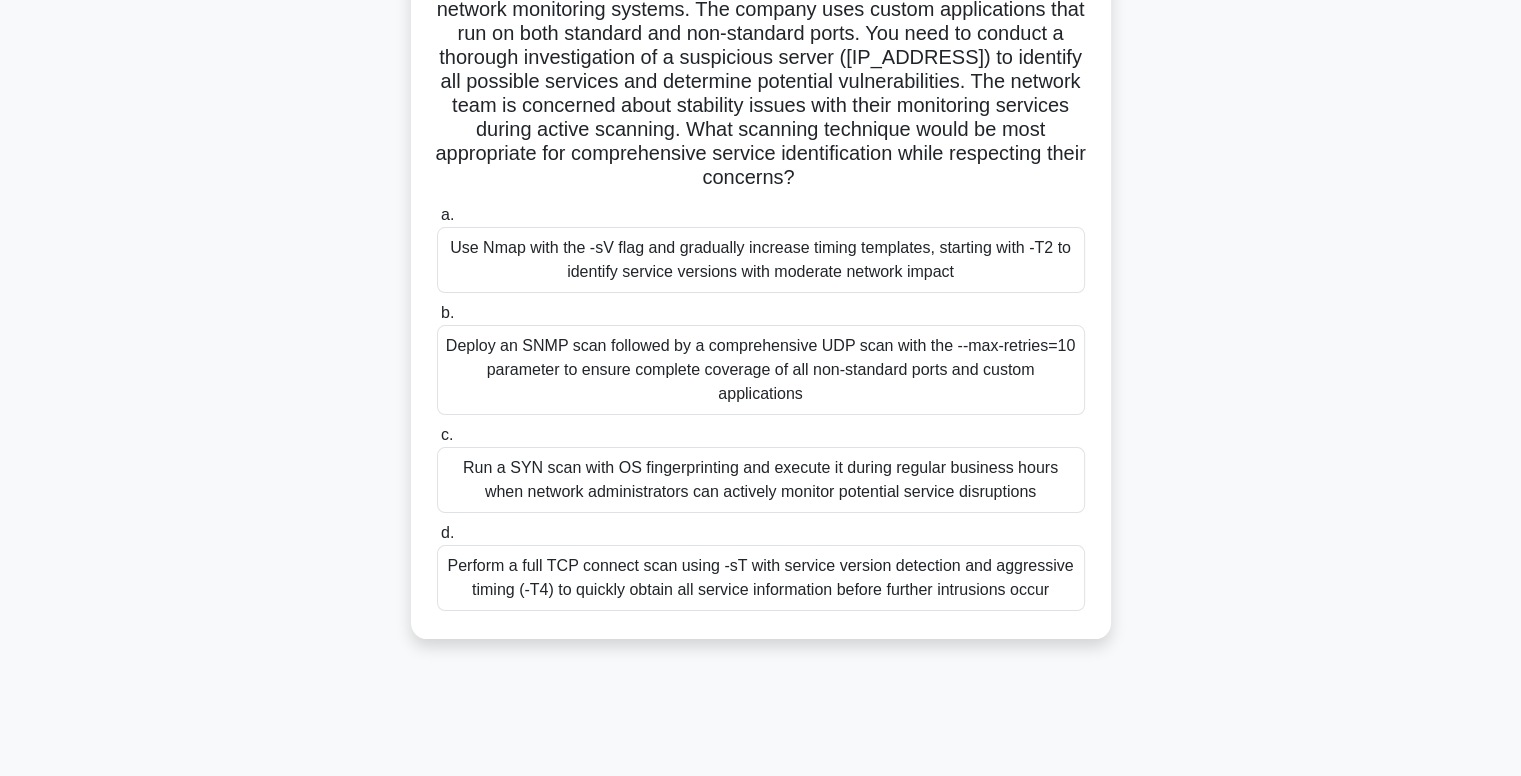 scroll, scrollTop: 218, scrollLeft: 0, axis: vertical 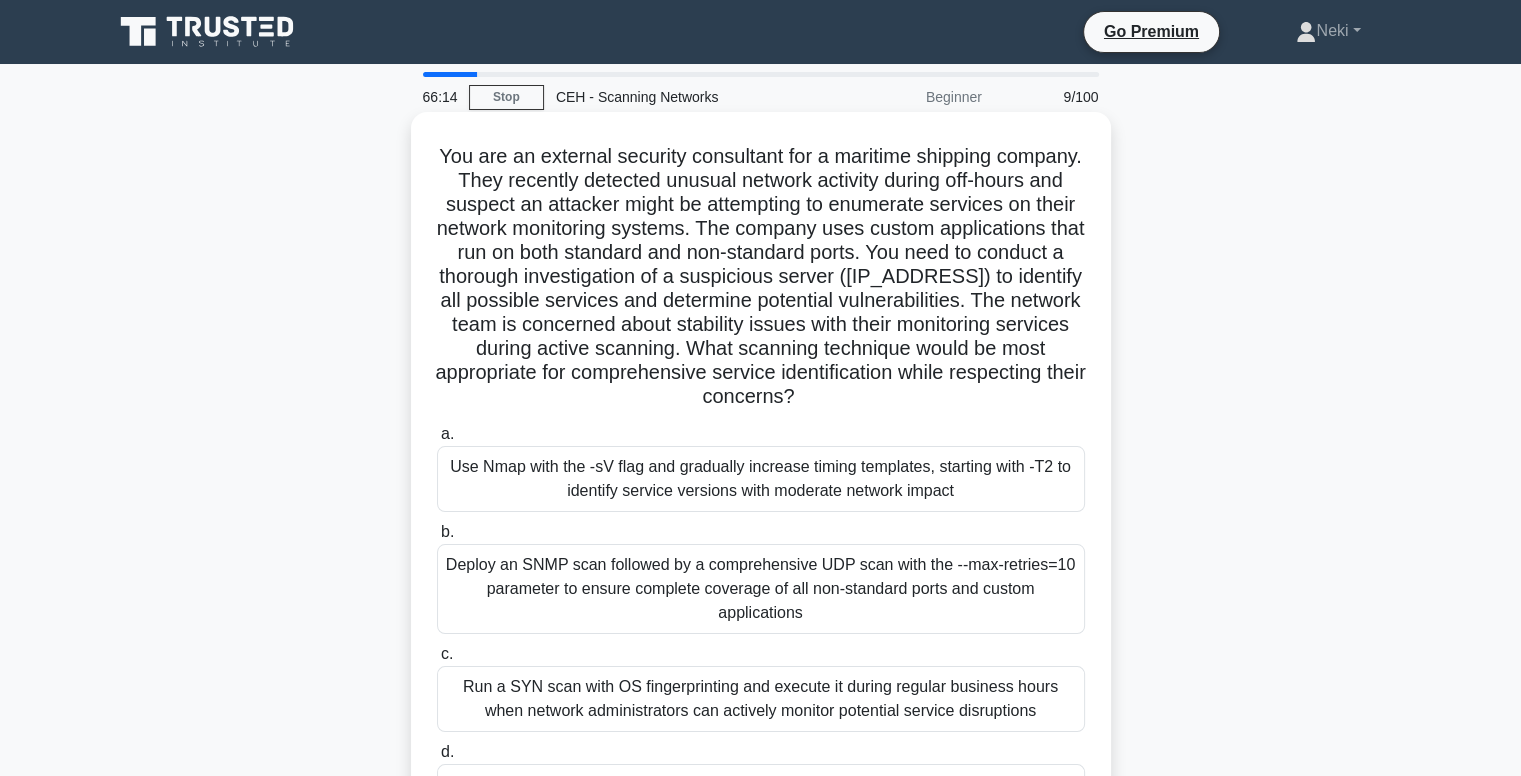 drag, startPoint x: 1092, startPoint y: 607, endPoint x: 470, endPoint y: 162, distance: 764.79346 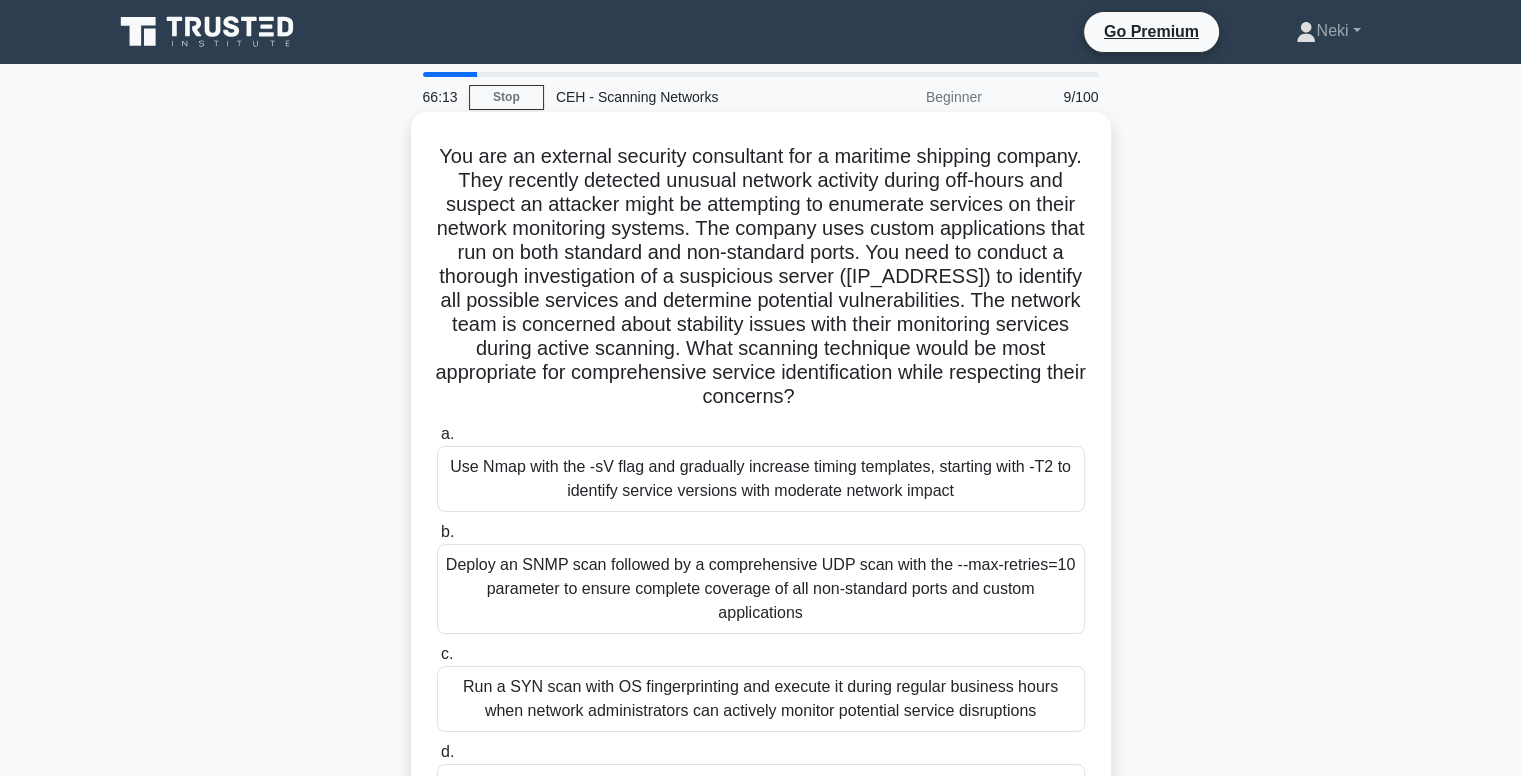 copy on "You are an external security consultant for a maritime shipping company. They recently detected unusual network activity during off-hours and suspect an attacker might be attempting to enumerate services on their network monitoring systems. The company uses custom applications that run on both standard and non-standard ports. You need to conduct a thorough investigation of a suspicious server ([IP_ADDRESS]) to identify all possible services and determine potential vulnerabilities. The network team is concerned about stability issues with their monitoring services during active scanning. What scanning technique would be most appropriate for comprehensive service identification while respecting their concerns?
.spinner_0XTQ{transform-origin:center;animation:spinner_y6GP .75s linear infinite}@keyframes spinner_y6GP{100%{transform:rotate(360deg)}}
a.
Use Nmap with the -sV flag and gradually increase timing templates,..." 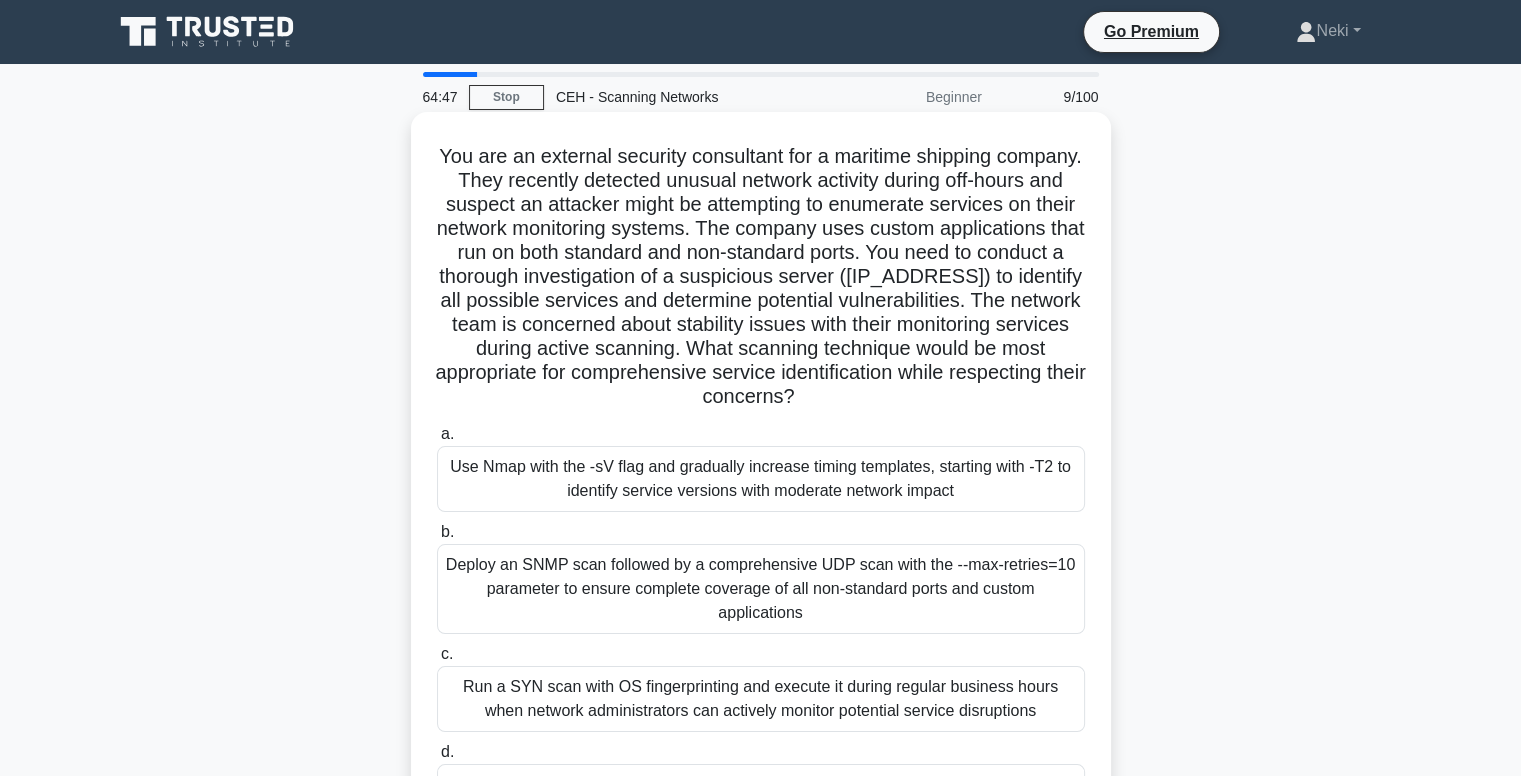 click on "You are an external security consultant for a maritime shipping company. They recently detected unusual network activity during off-hours and suspect an attacker might be attempting to enumerate services on their network monitoring systems. The company uses custom applications that run on both standard and non-standard ports. You need to conduct a thorough investigation of a suspicious server ([IP_ADDRESS]) to identify all possible services and determine potential vulnerabilities. The network team is concerned about stability issues with their monitoring services during active scanning. What scanning technique would be most appropriate for comprehensive service identification while respecting their concerns?
.spinner_0XTQ{transform-origin:center;animation:spinner_y6GP .75s linear infinite}@keyframes spinner_y6GP{100%{transform:rotate(360deg)}}" at bounding box center (761, 277) 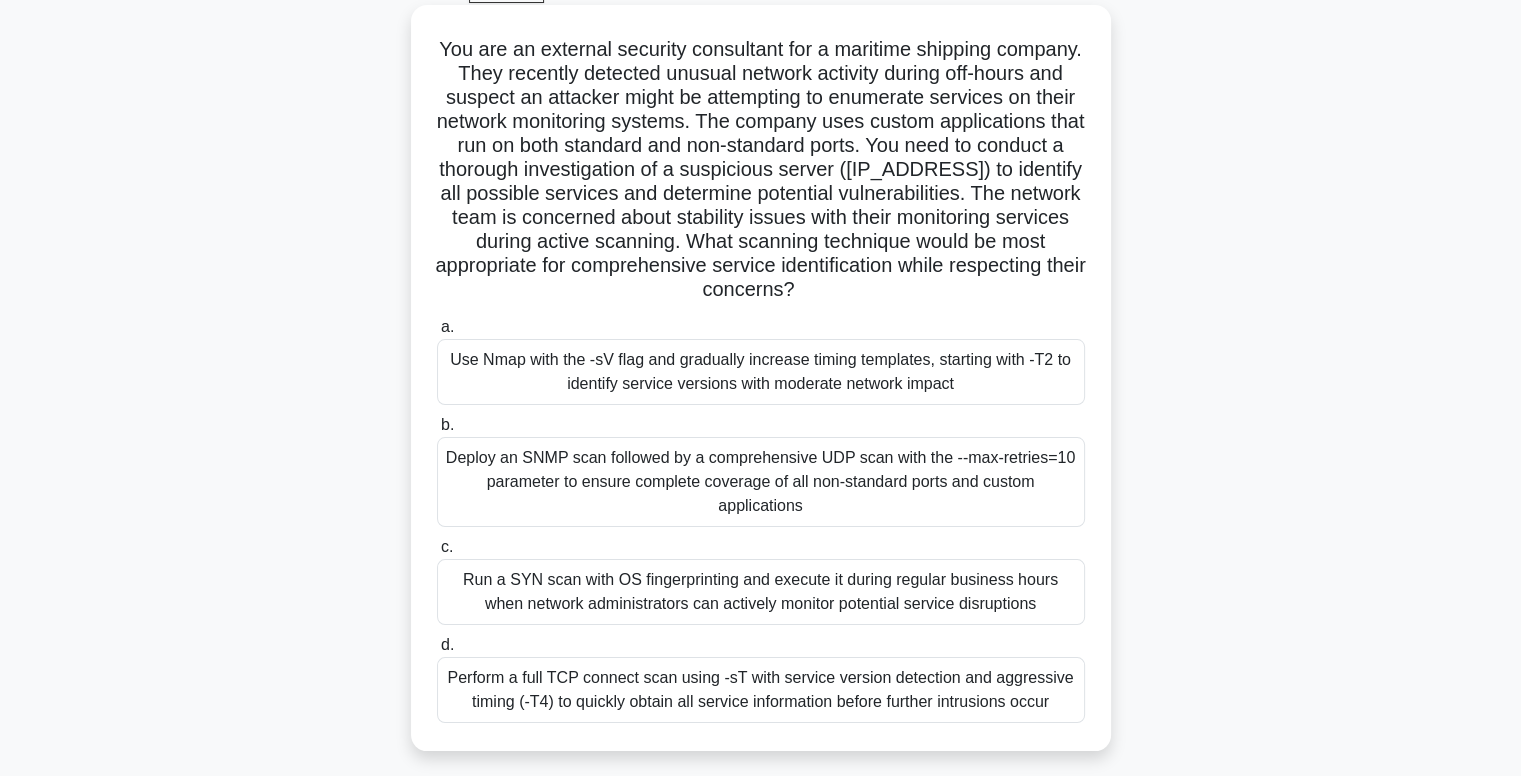 scroll, scrollTop: 110, scrollLeft: 0, axis: vertical 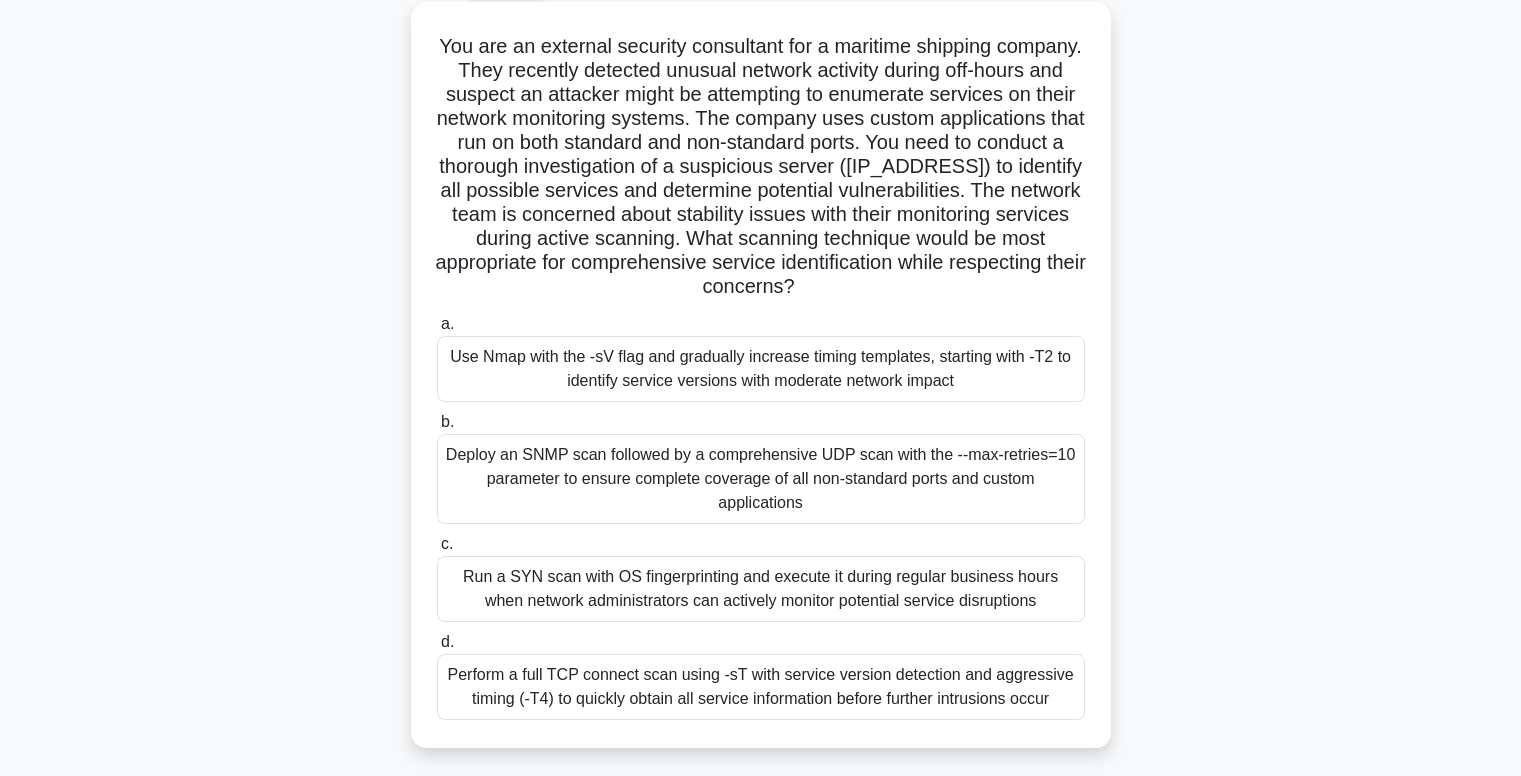 click on "Use Nmap with the -sV flag and gradually increase timing templates, starting with -T2 to identify service versions with moderate network impact" at bounding box center [761, 369] 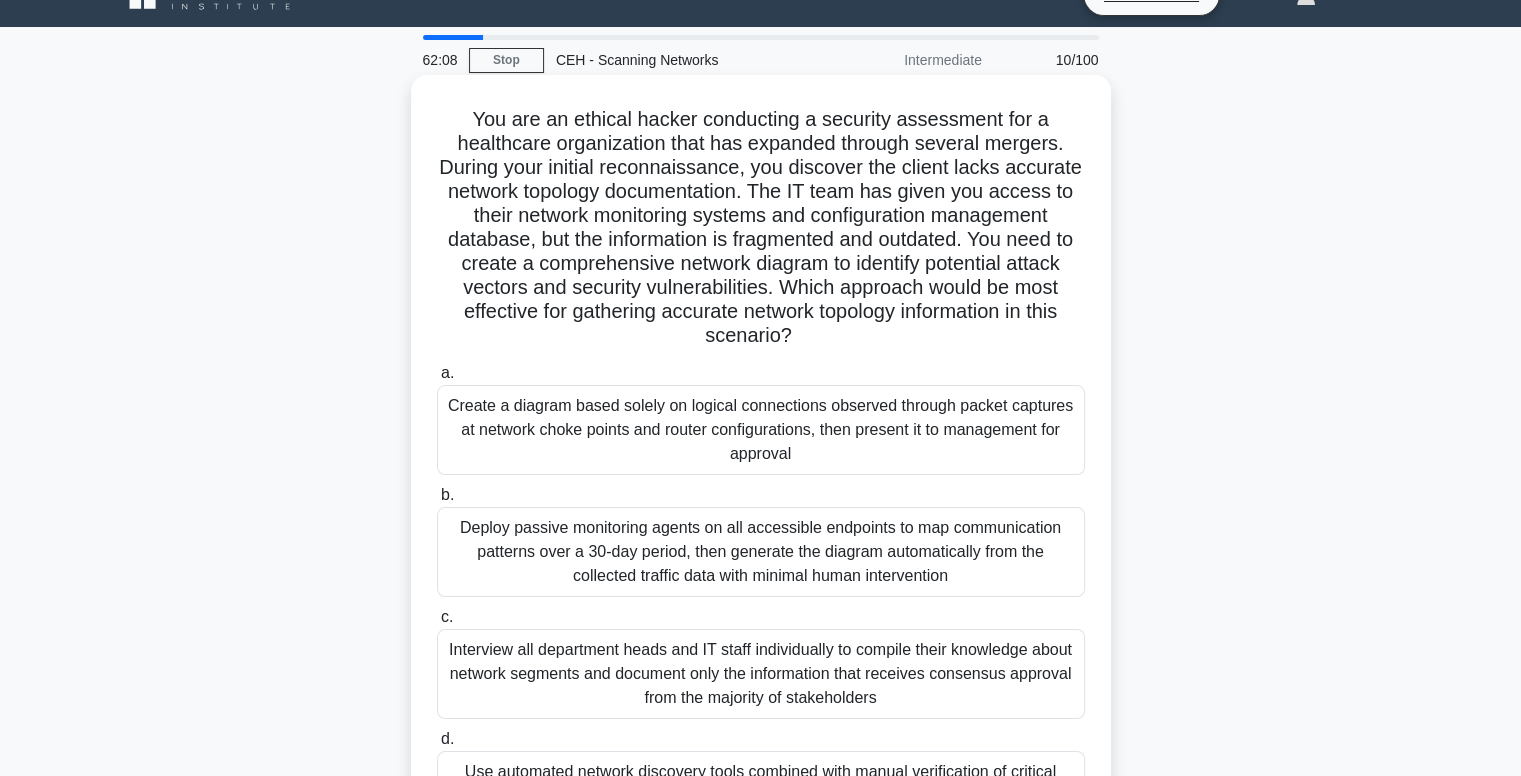 scroll, scrollTop: 0, scrollLeft: 0, axis: both 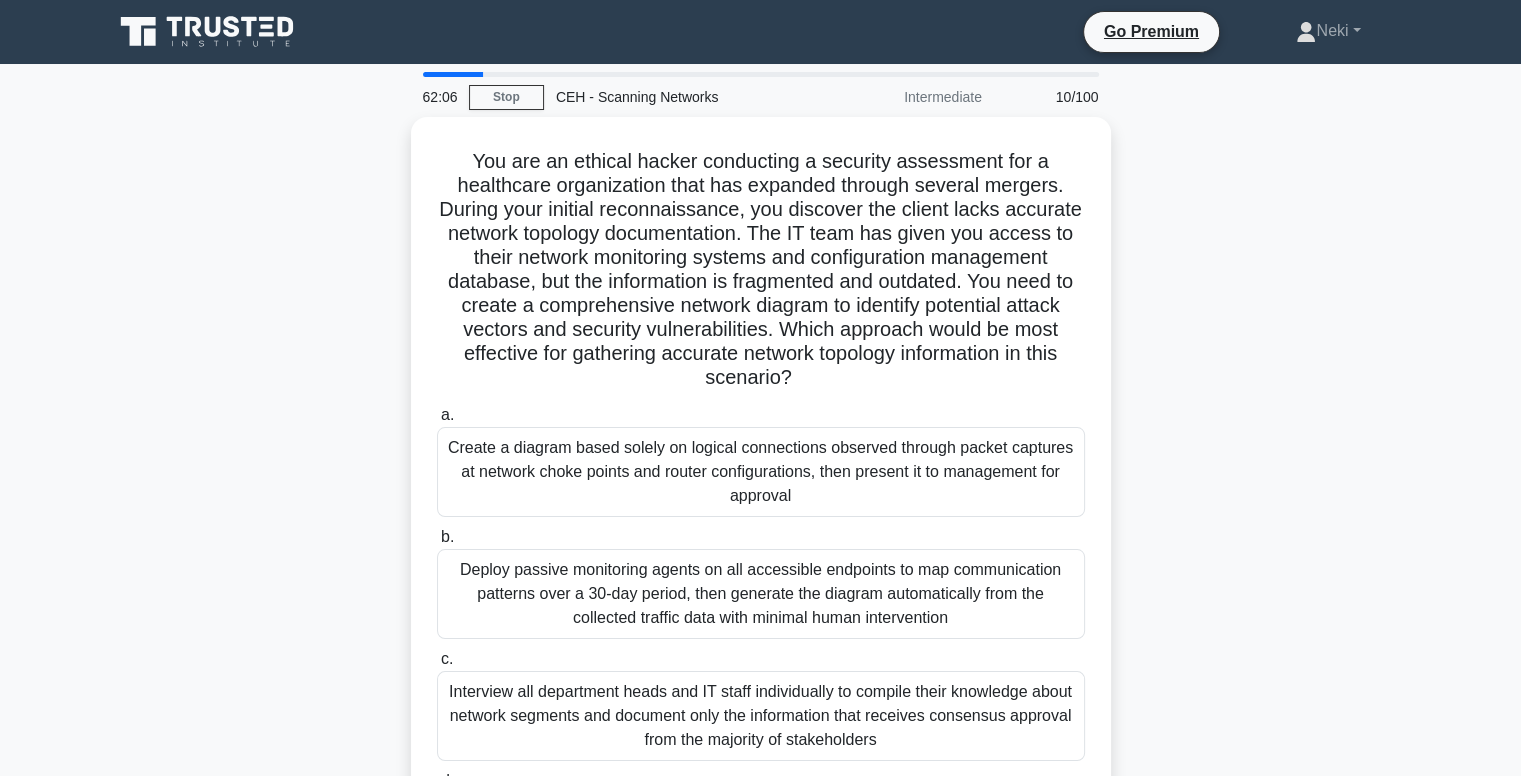 click on "You are an ethical hacker conducting a security assessment for a healthcare organization that has expanded through several mergers. During your initial reconnaissance, you discover the client lacks accurate network topology documentation. The IT team has given you access to their network monitoring systems and configuration management database, but the information is fragmented and outdated. You need to create a comprehensive network diagram to identify potential attack vectors and security vulnerabilities. Which approach would be most effective for gathering accurate network topology information in this scenario?
.spinner_0XTQ{transform-origin:center;animation:spinner_y6GP .75s linear infinite}@keyframes spinner_y6GP{100%{transform:rotate(360deg)}}" at bounding box center (761, 514) 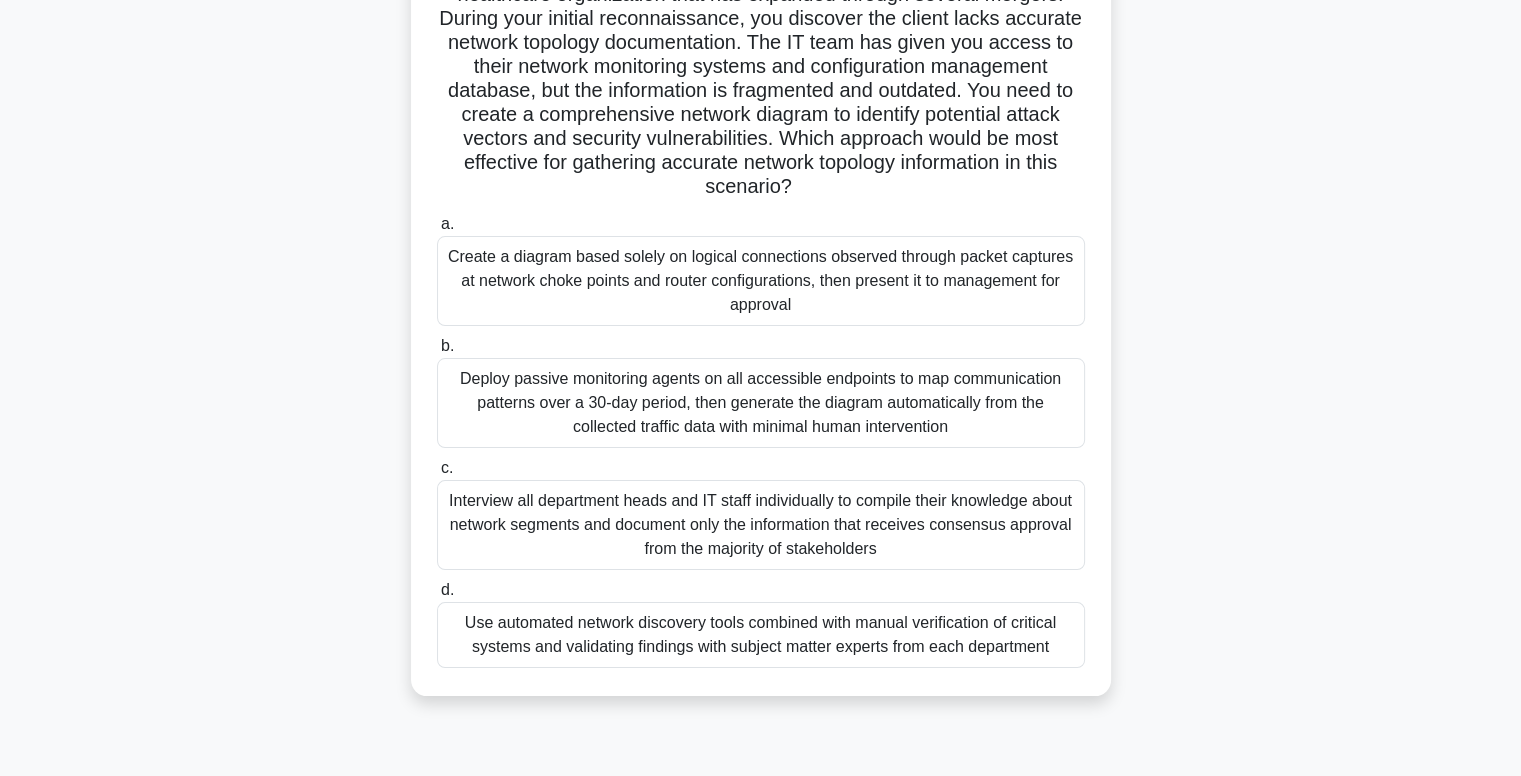 scroll, scrollTop: 188, scrollLeft: 0, axis: vertical 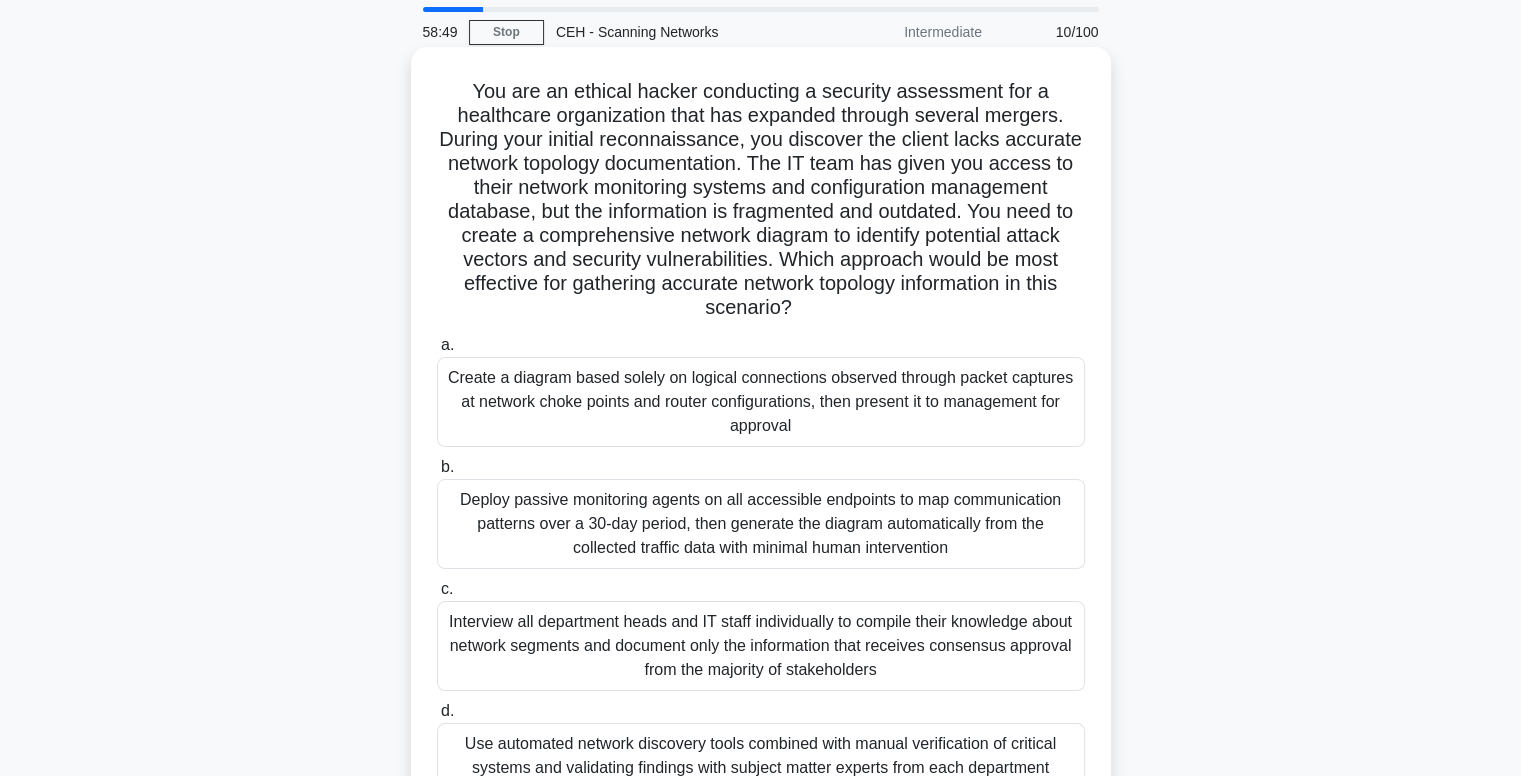 drag, startPoint x: 1100, startPoint y: 664, endPoint x: 472, endPoint y: 89, distance: 851.4746 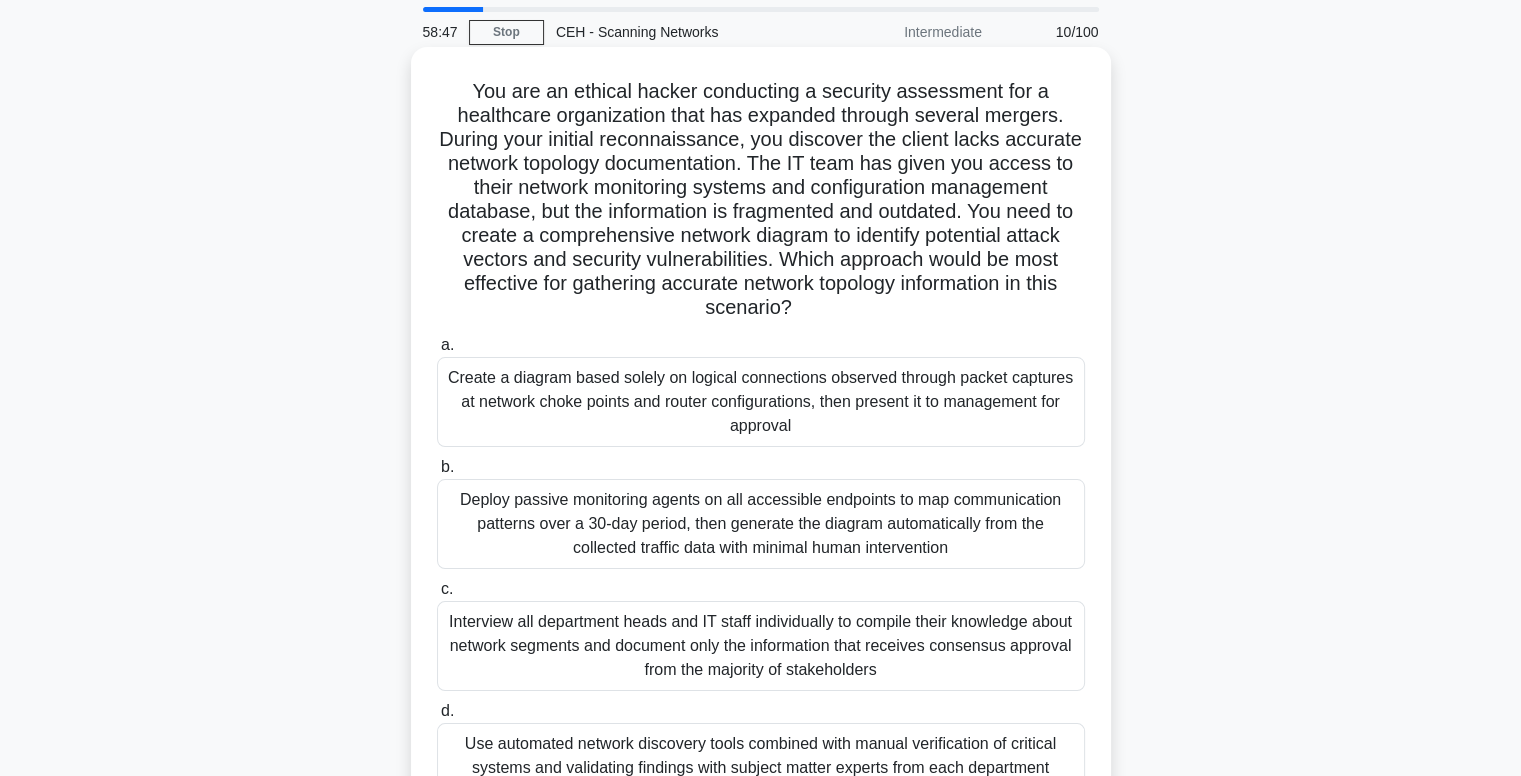 copy on "You are an ethical hacker conducting a security assessment for a healthcare organization that has expanded through several mergers. During your initial reconnaissance, you discover the client lacks accurate network topology documentation. The IT team has given you access to their network monitoring systems and configuration management database, but the information is fragmented and outdated. You need to create a comprehensive network diagram to identify potential attack vectors and security vulnerabilities. Which approach would be most effective for gathering accurate network topology information in this scenario?
.spinner_0XTQ{transform-origin:center;animation:spinner_y6GP .75s linear infinite}@keyframes spinner_y6GP{100%{transform:rotate(360deg)}}
a.
Create a diagram based solely on logical connections observed through packet captures at network choke points and router configurations, then present it to manage..." 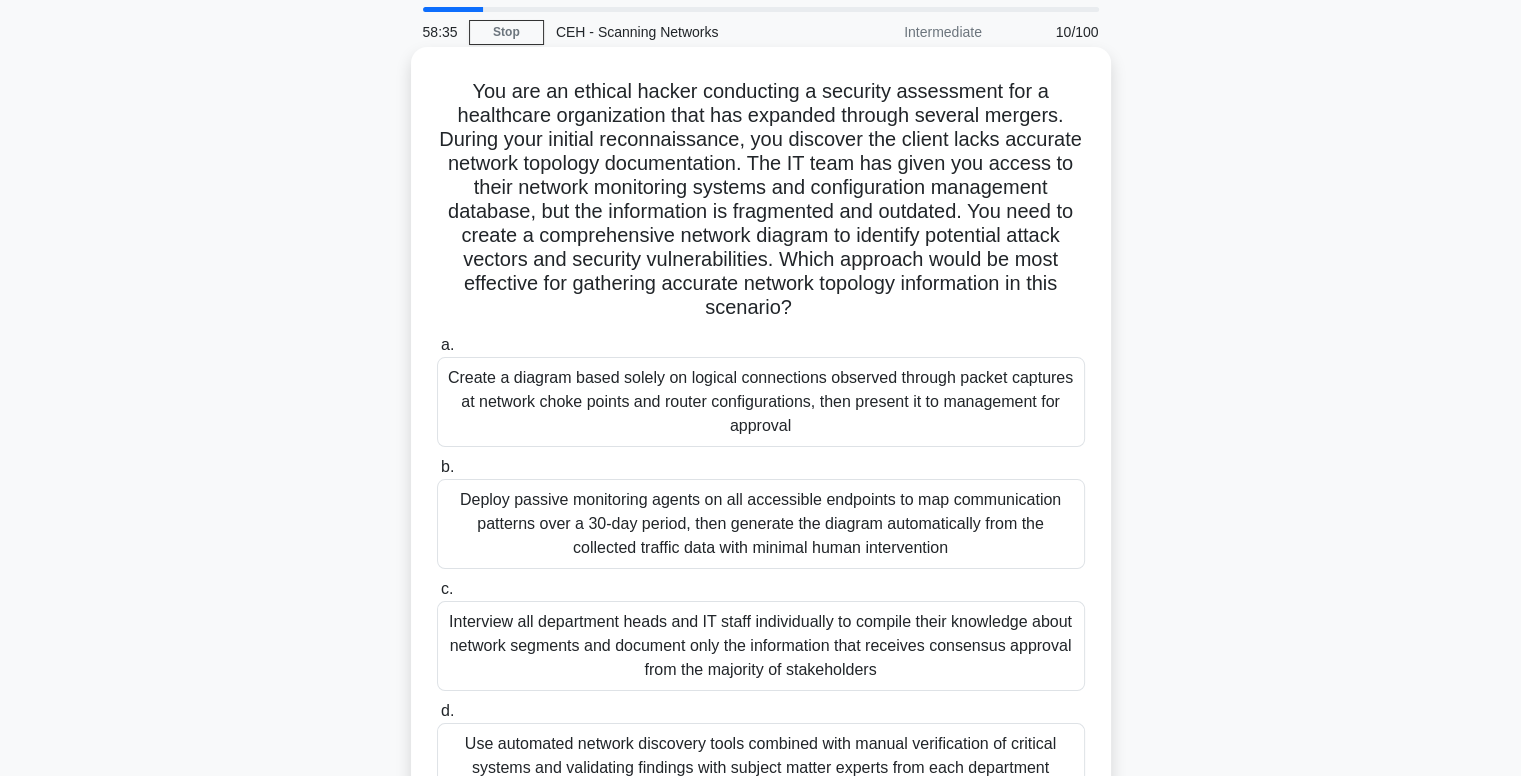 scroll, scrollTop: 304, scrollLeft: 0, axis: vertical 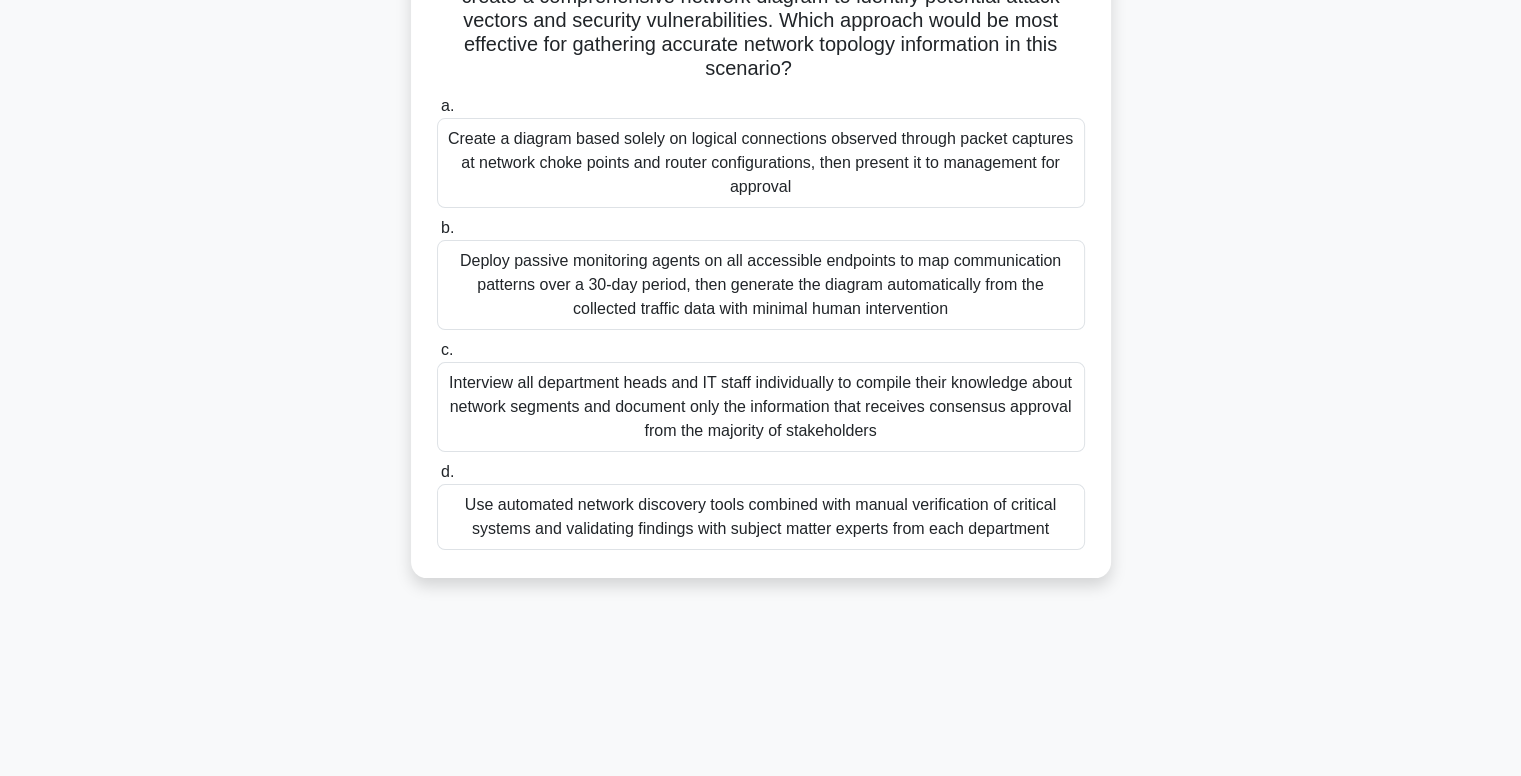 click on "Use automated network discovery tools combined with manual verification of critical systems and validating findings with subject matter experts from each department" at bounding box center [761, 517] 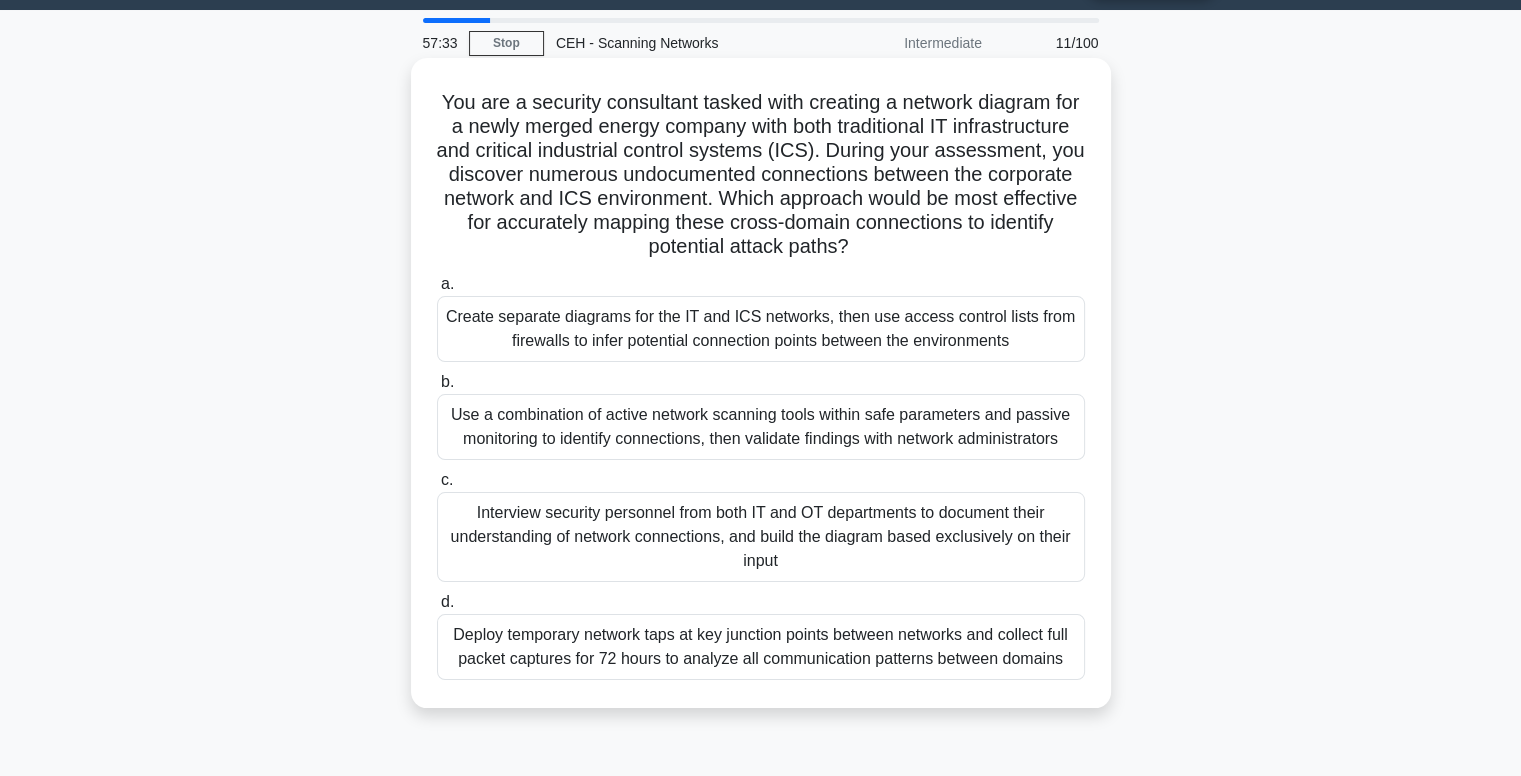 scroll, scrollTop: 56, scrollLeft: 0, axis: vertical 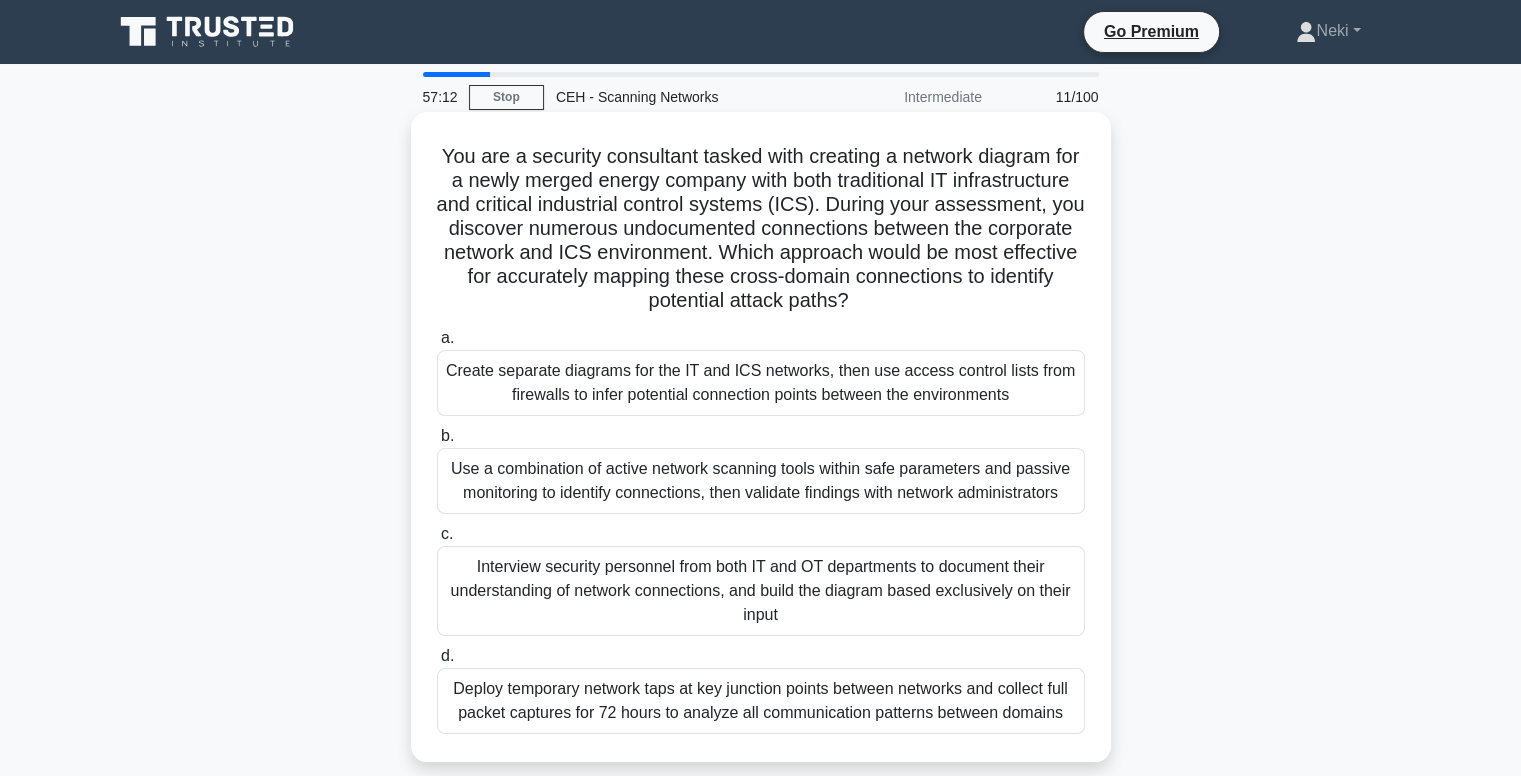 drag, startPoint x: 1088, startPoint y: 684, endPoint x: 443, endPoint y: 156, distance: 833.55206 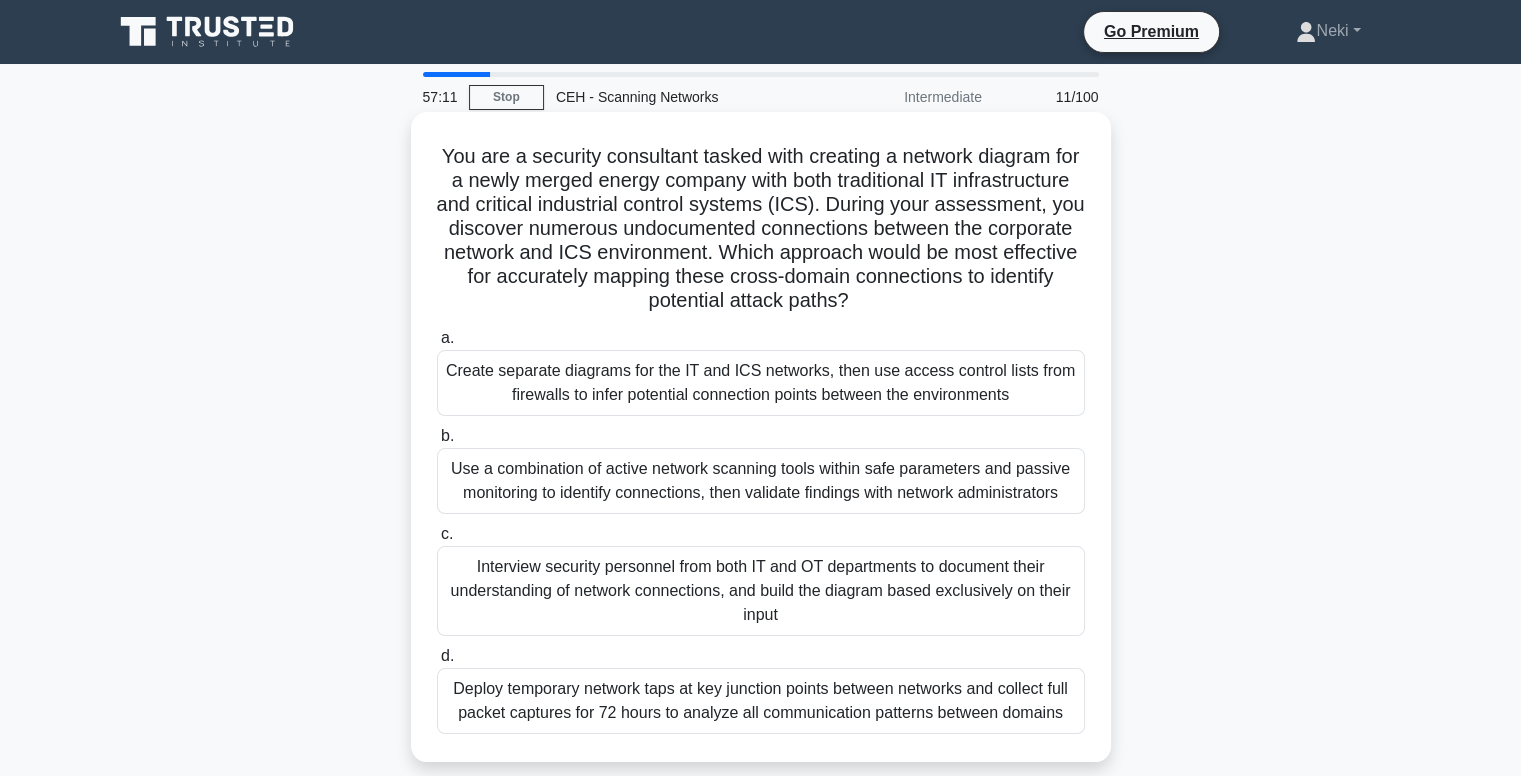 copy on "You are a security consultant tasked with creating a network diagram for a newly merged energy company with both traditional IT infrastructure and critical industrial control systems (ICS). During your assessment, you discover numerous undocumented connections between the corporate network and ICS environment. Which approach would be most effective for accurately mapping these cross-domain connections to identify potential attack paths?
.spinner_0XTQ{transform-origin:center;animation:spinner_y6GP .75s linear infinite}@keyframes spinner_y6GP{100%{transform:rotate(360deg)}}
a.
Create separate diagrams for the IT and ICS networks, then use access control lists from firewalls to infer potential connection points between the environments
b.
Use a combination of active network scanning tools within safe parameters and passive monitoring to identify ..." 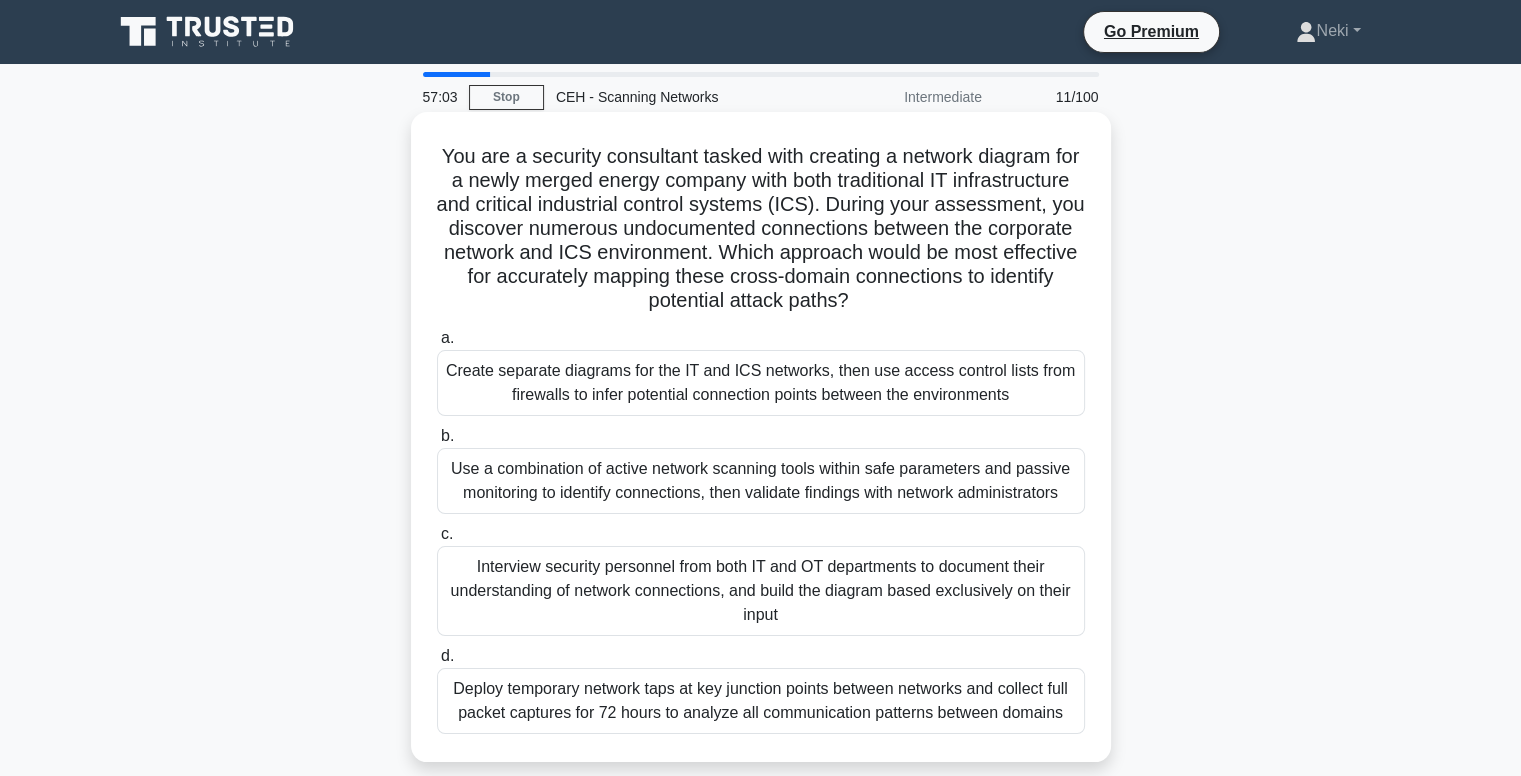click on "Use a combination of active network scanning tools within safe parameters and passive monitoring to identify connections, then validate findings with network administrators" at bounding box center [761, 481] 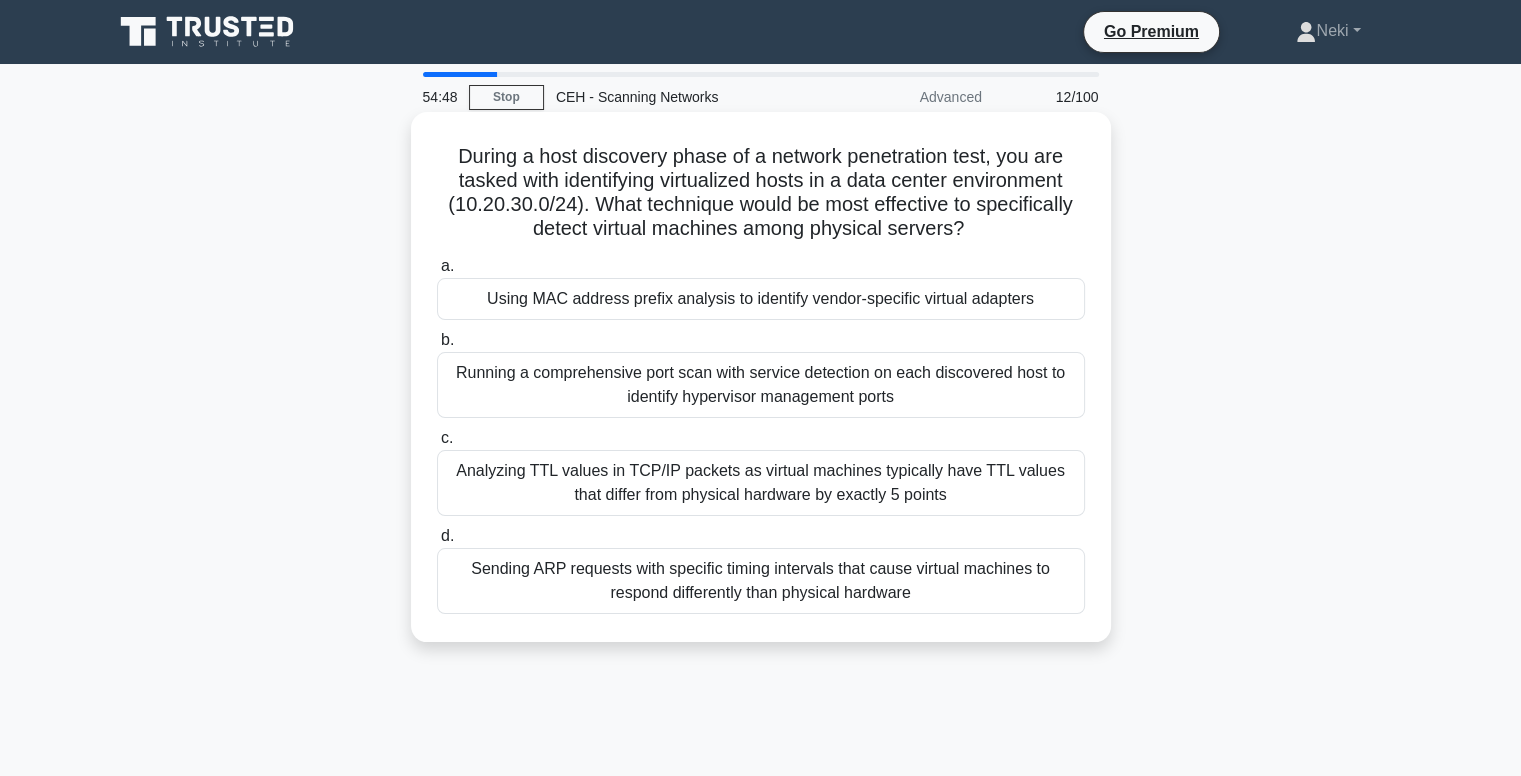 drag, startPoint x: 1088, startPoint y: 625, endPoint x: 438, endPoint y: 138, distance: 812.2001 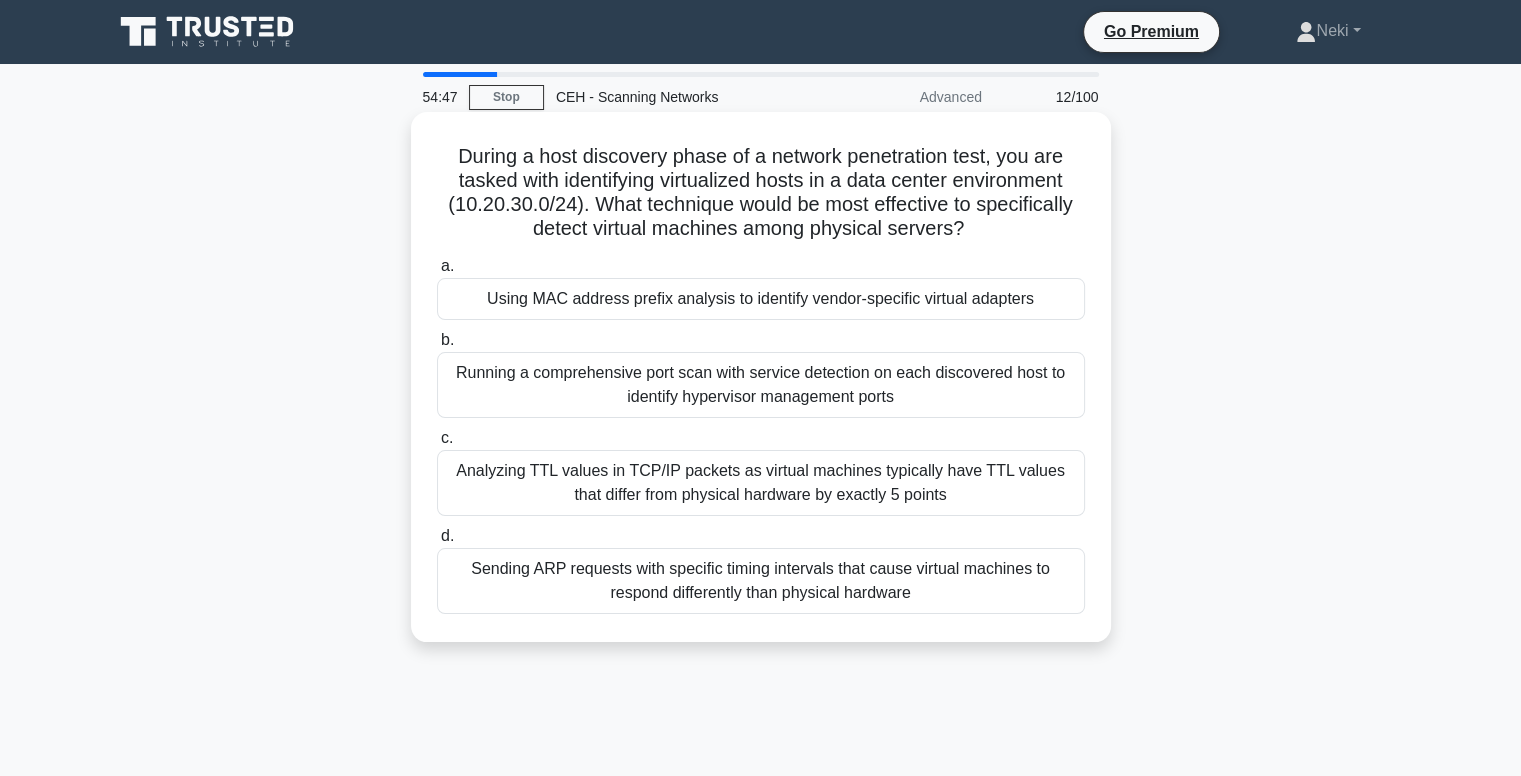 copy on "During a host discovery phase of a network penetration test, you are tasked with identifying virtualized hosts in a data center environment ([IP_RANGE]). What technique would be most effective to specifically detect virtual machines among physical servers?
.spinner_0XTQ{transform-origin:center;animation:spinner_y6GP .75s linear infinite}@keyframes spinner_y6GP{100%{transform:rotate(360deg)}}
a.
Using MAC address prefix analysis to identify vendor-specific virtual adapters
b.
Running a comprehensive port scan with service detection on each discovered host to identify hypervisor management ports
c.
Analyzing TTL values in TCP/IP packets as virtual machines typically have TTL values that differ from physical hardware by exactly 5 points
d.
..." 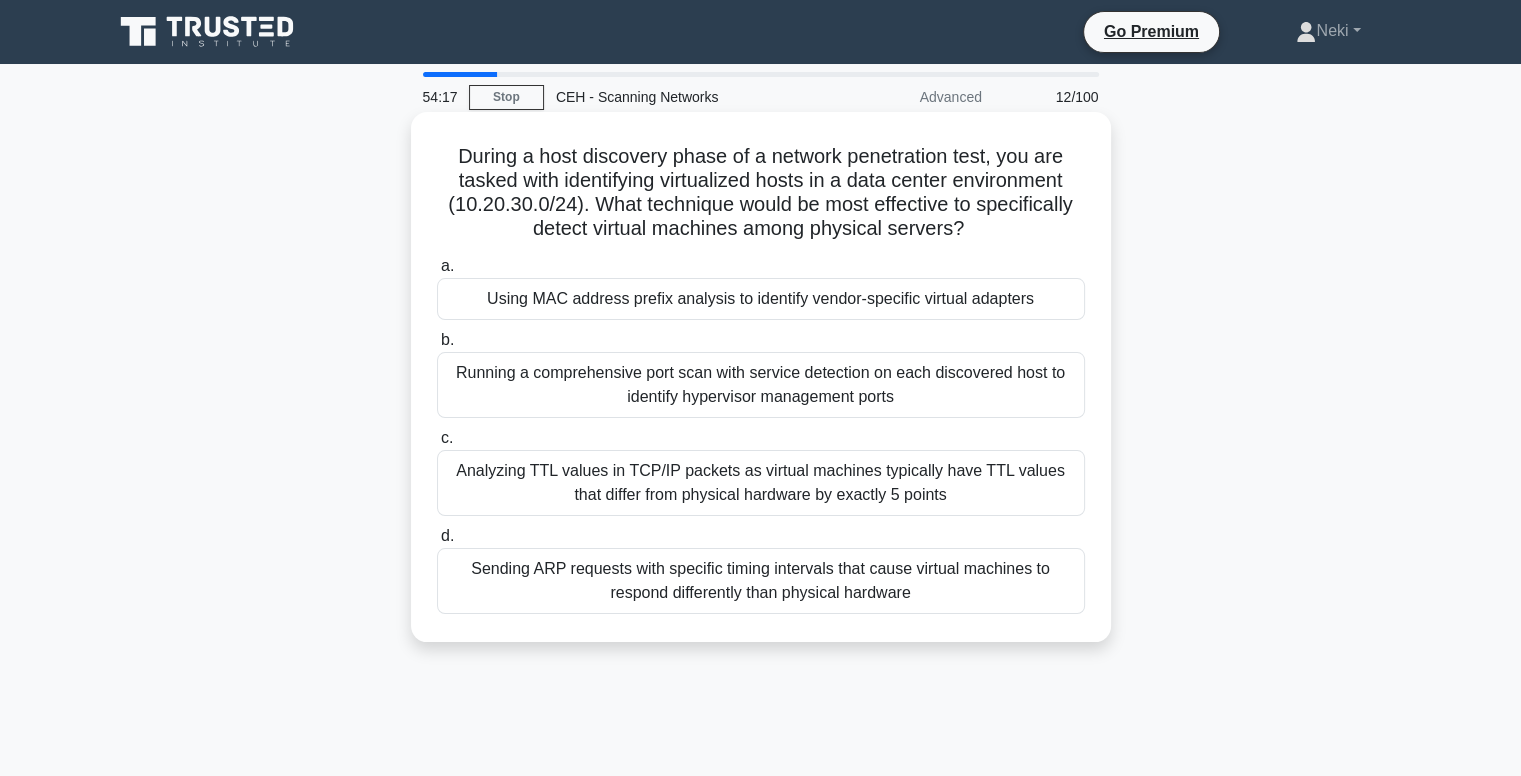 click on "b.
Running a comprehensive port scan with service detection on each discovered host to identify hypervisor management ports" at bounding box center [761, 373] 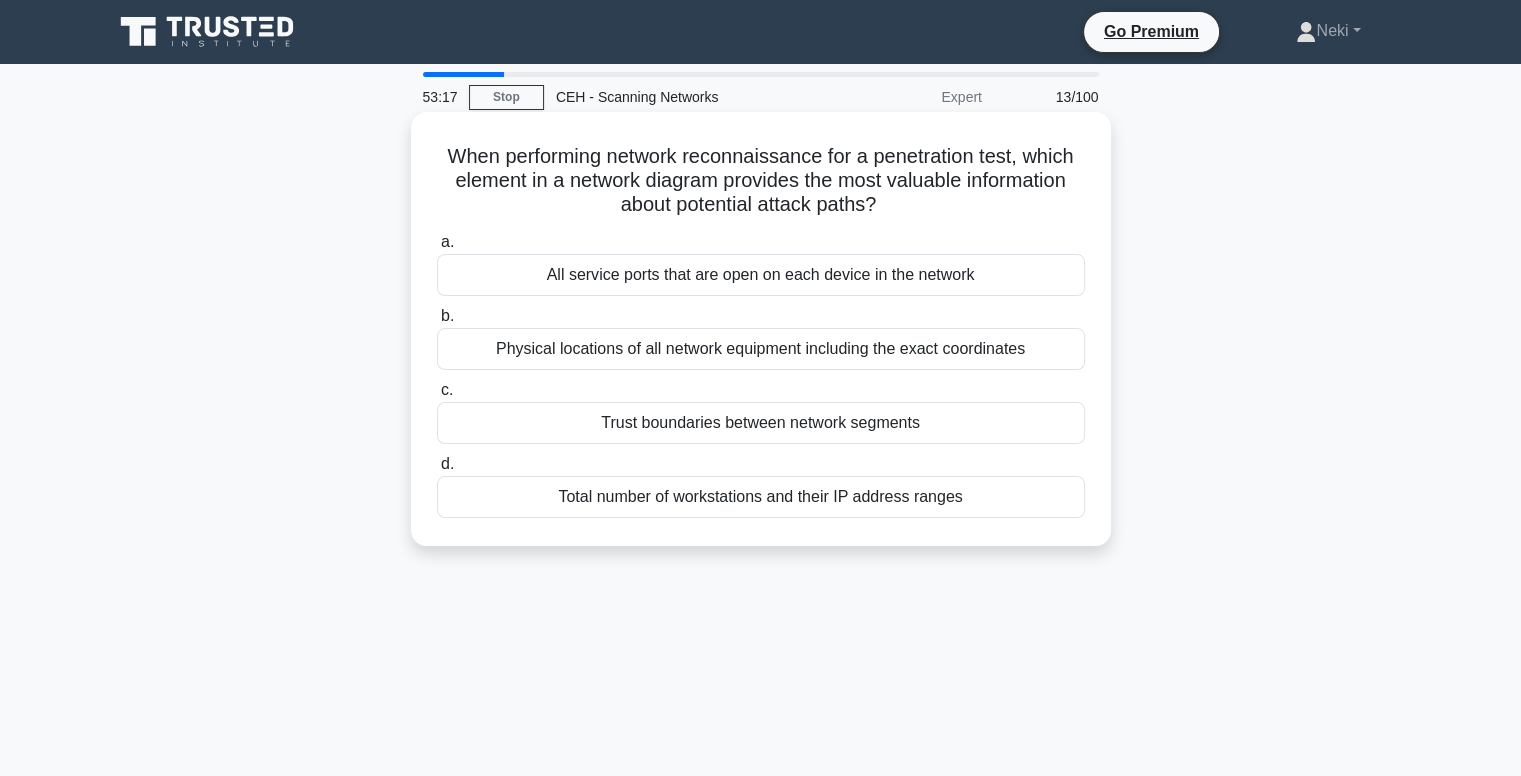 click on "All service ports that are open on each device in the network" at bounding box center [761, 275] 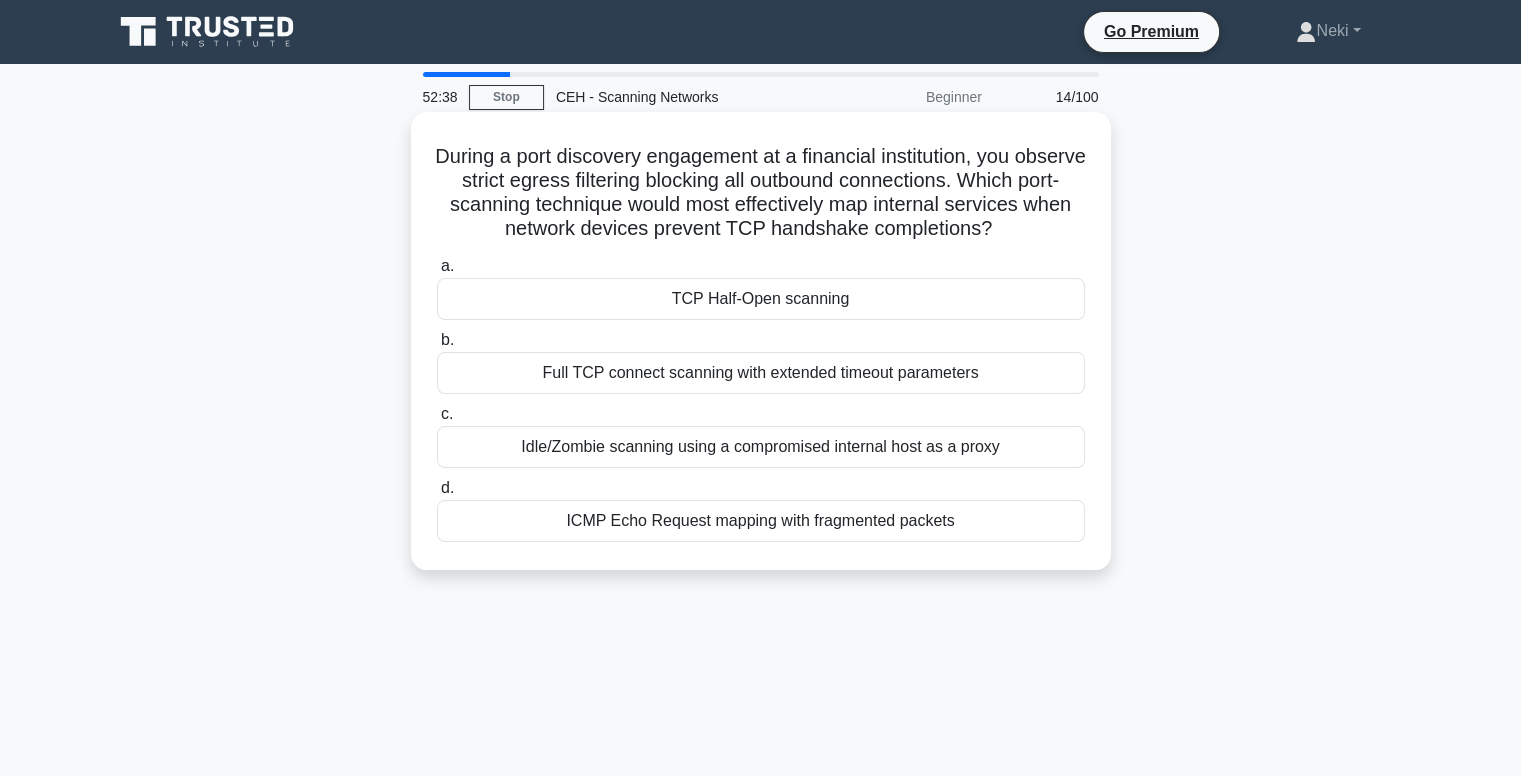 drag, startPoint x: 1096, startPoint y: 538, endPoint x: 441, endPoint y: 157, distance: 757.7506 